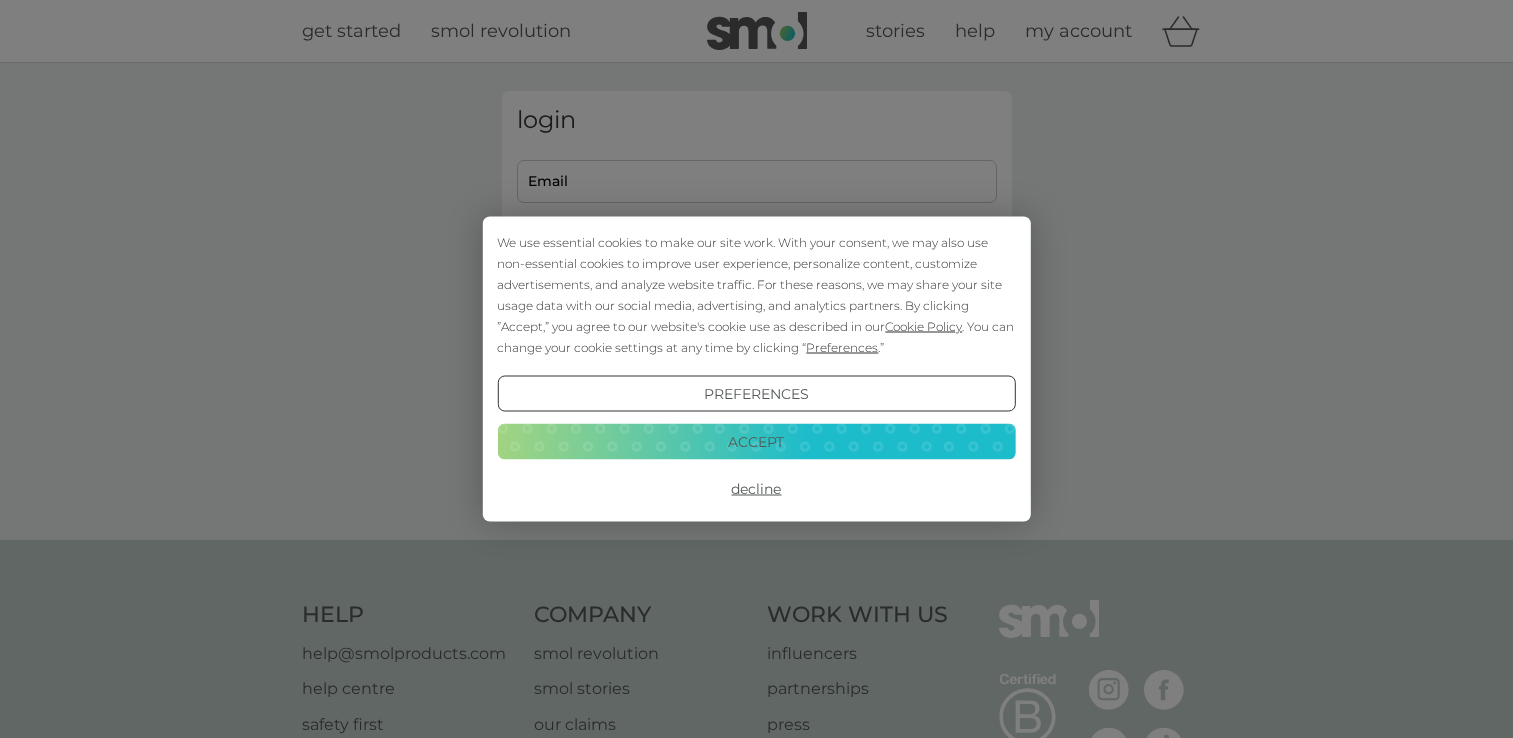 scroll, scrollTop: 0, scrollLeft: 0, axis: both 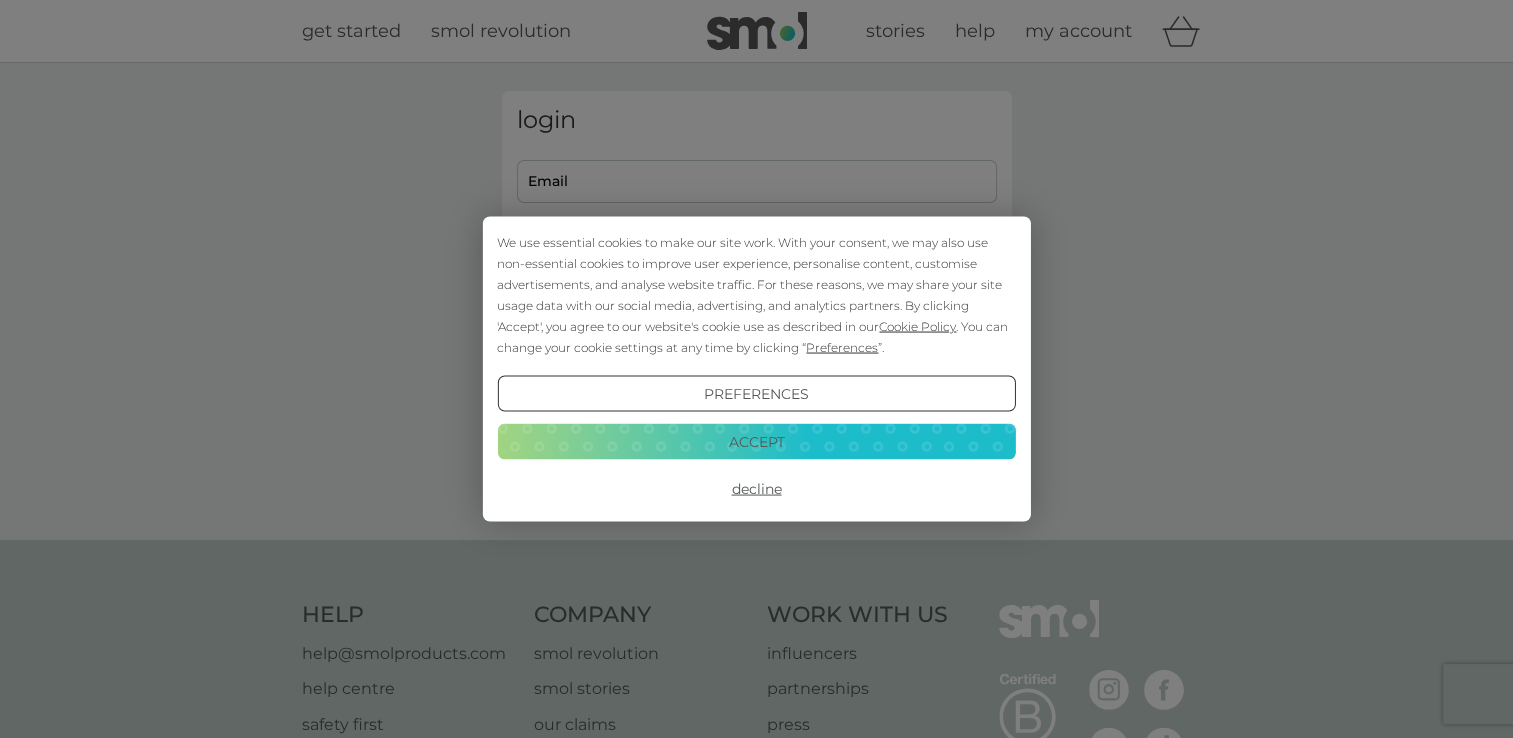 click on "Accept" at bounding box center [756, 441] 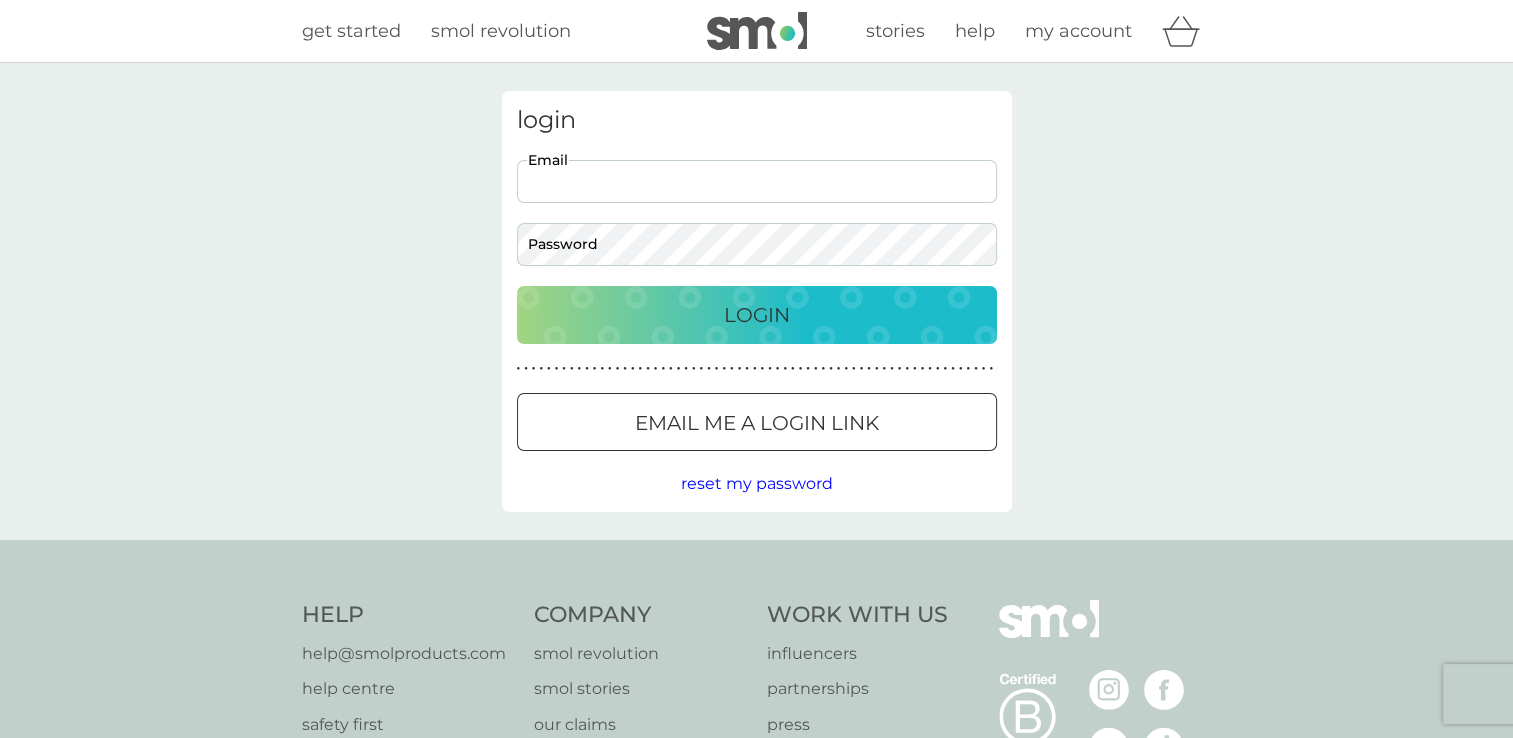 click on "Email" at bounding box center [757, 181] 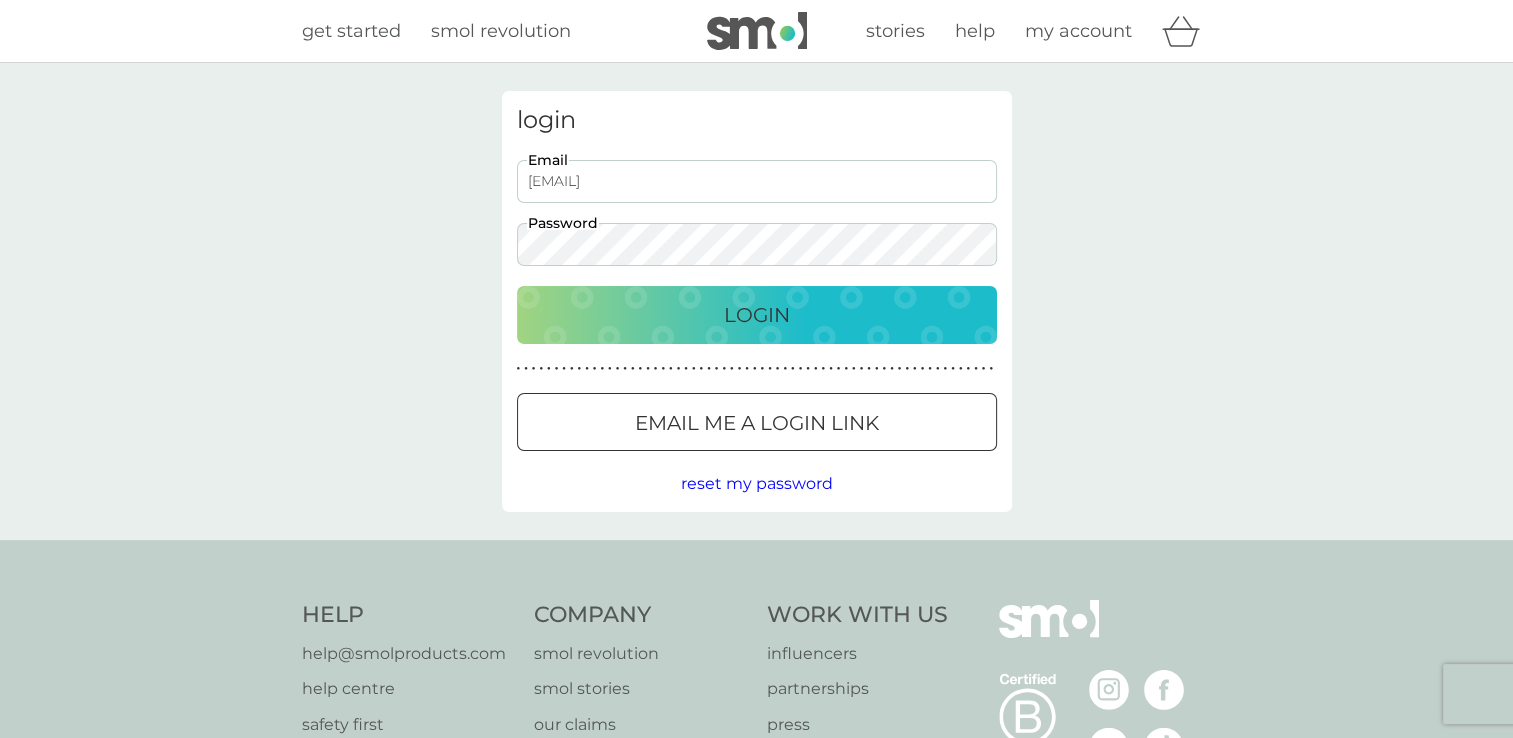 click on "Login" at bounding box center [757, 315] 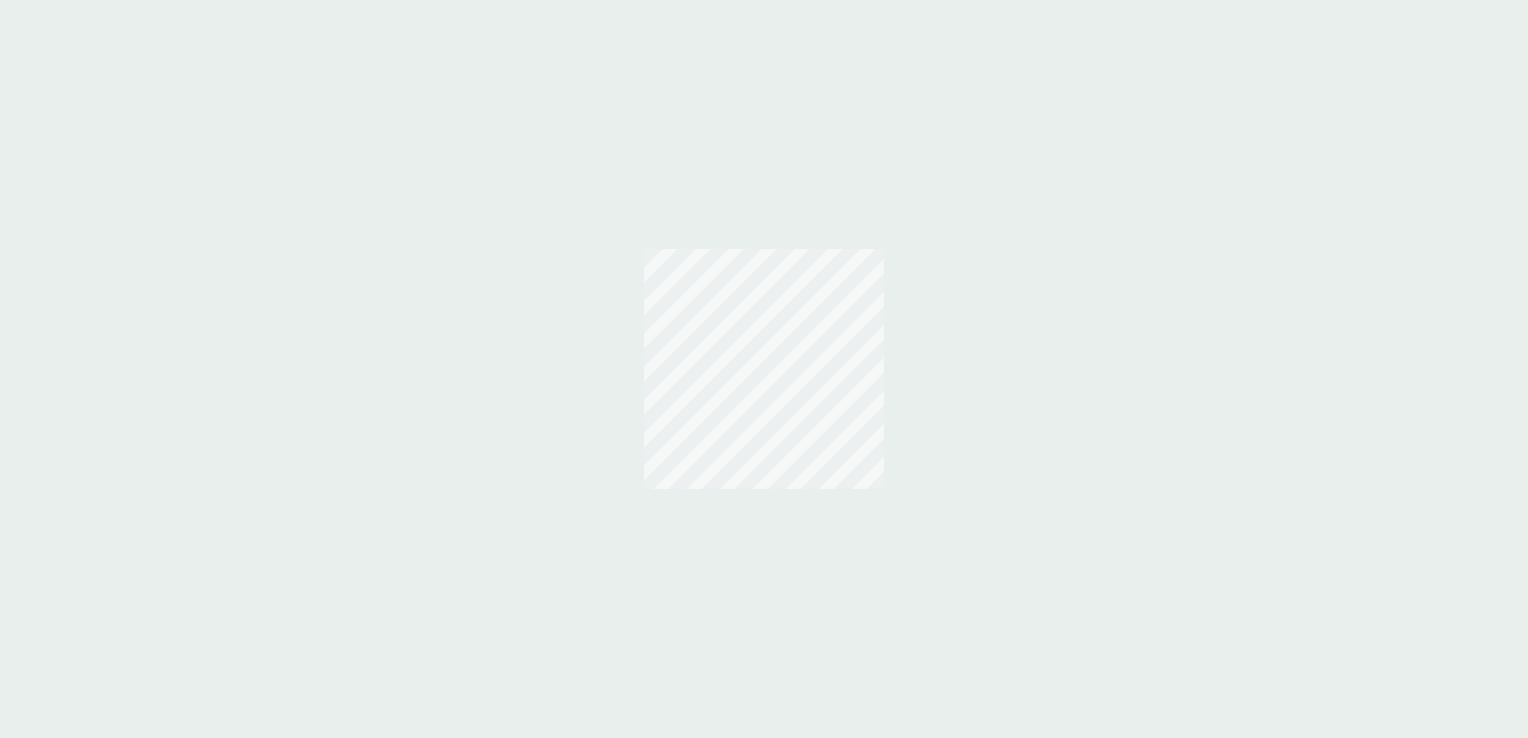 scroll, scrollTop: 0, scrollLeft: 0, axis: both 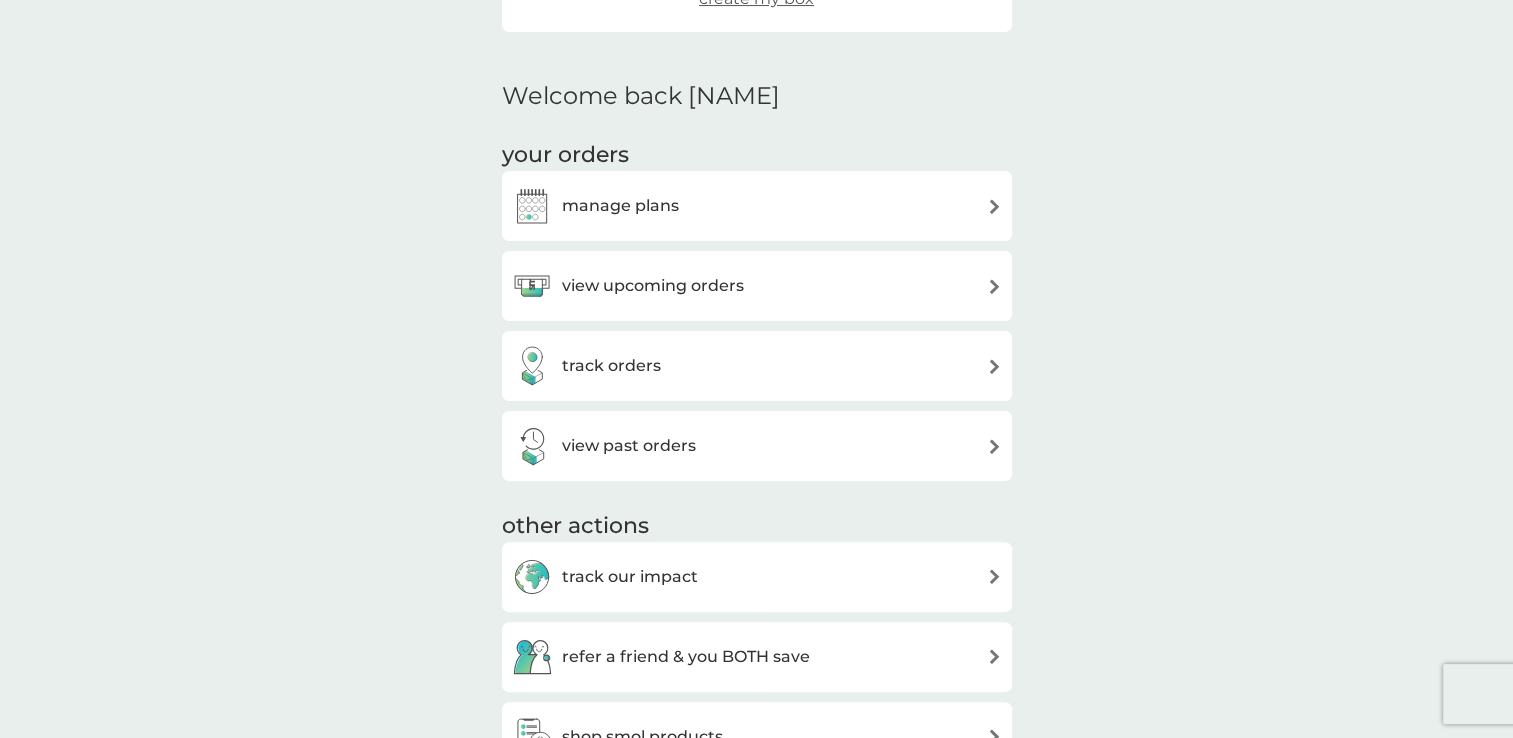 click on "view upcoming orders" at bounding box center [653, 286] 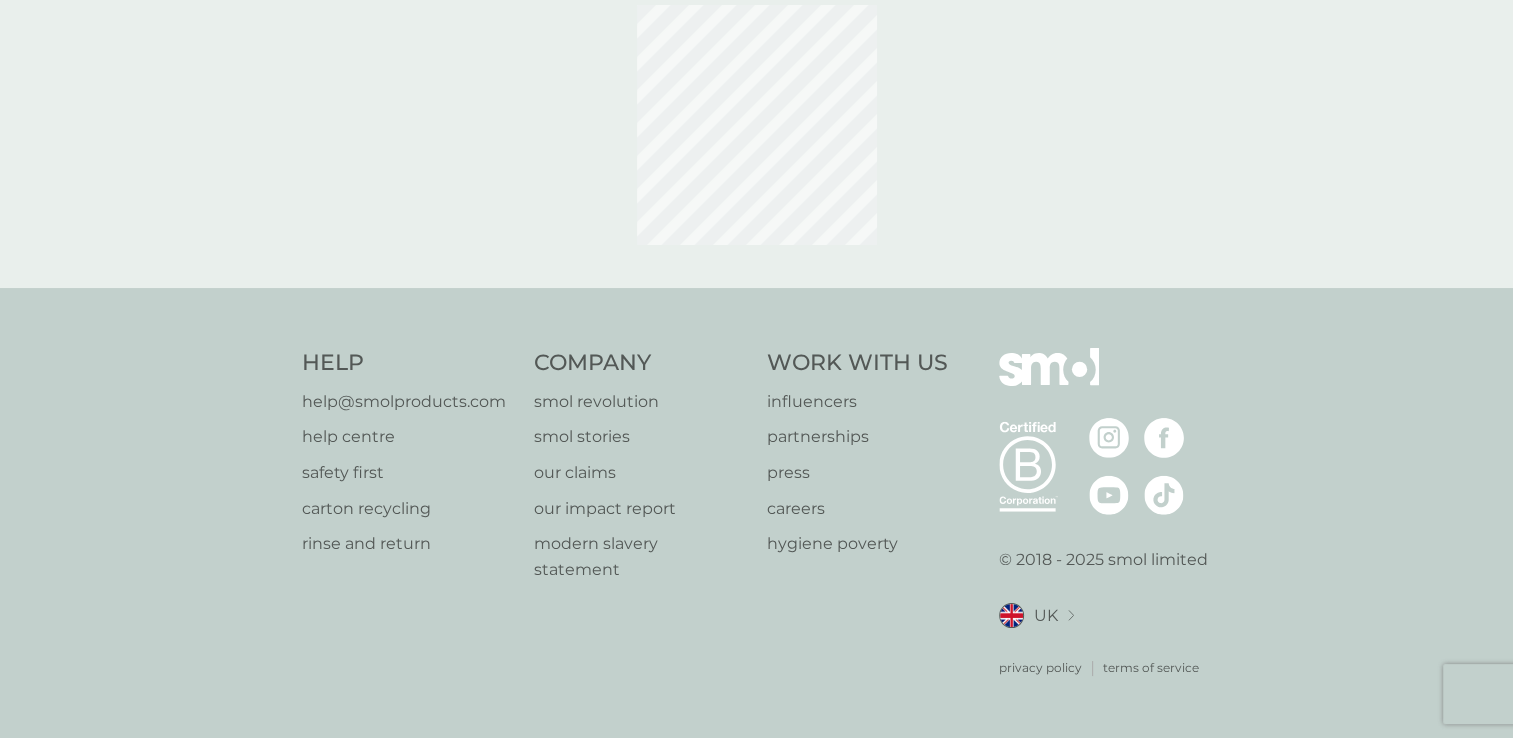scroll, scrollTop: 0, scrollLeft: 0, axis: both 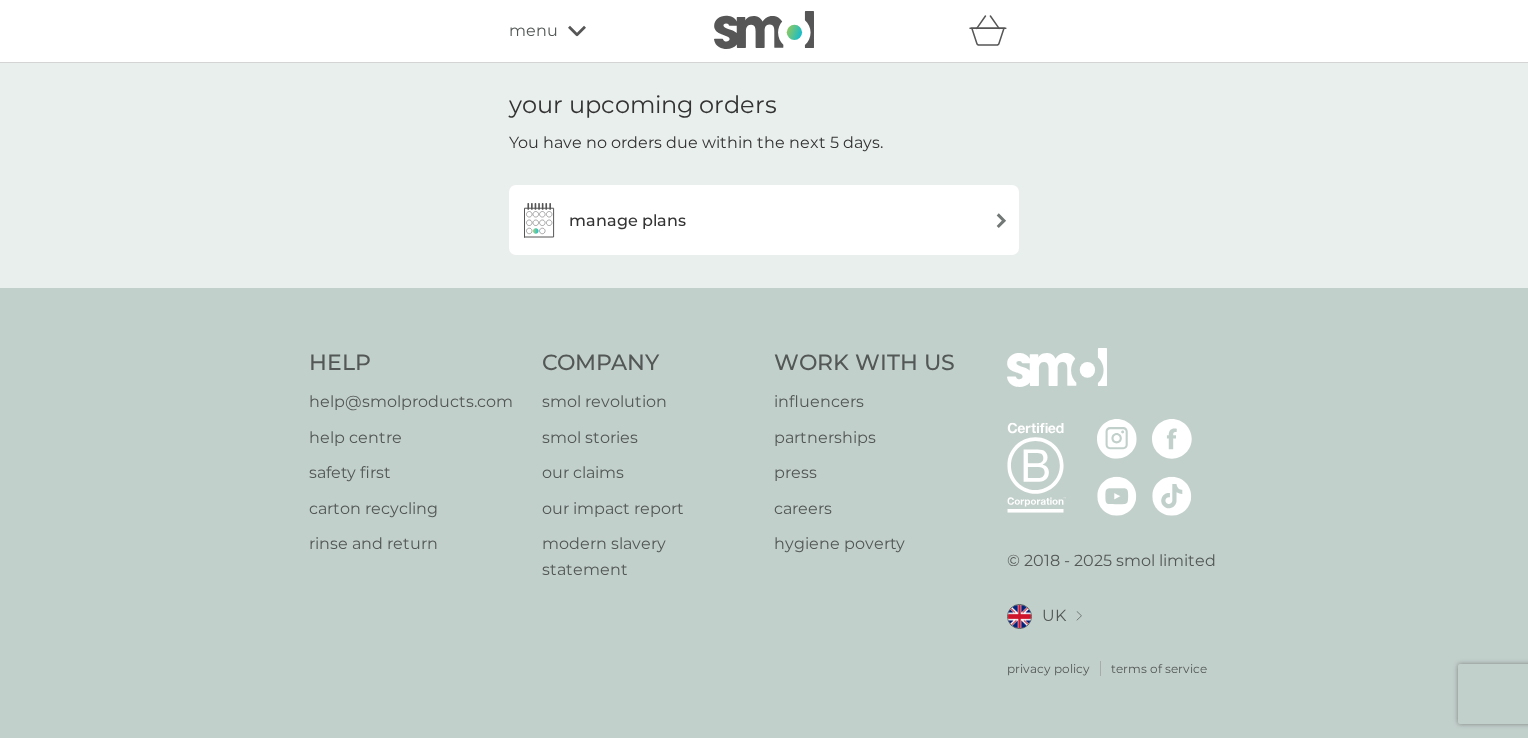 click on "manage plans" at bounding box center [627, 221] 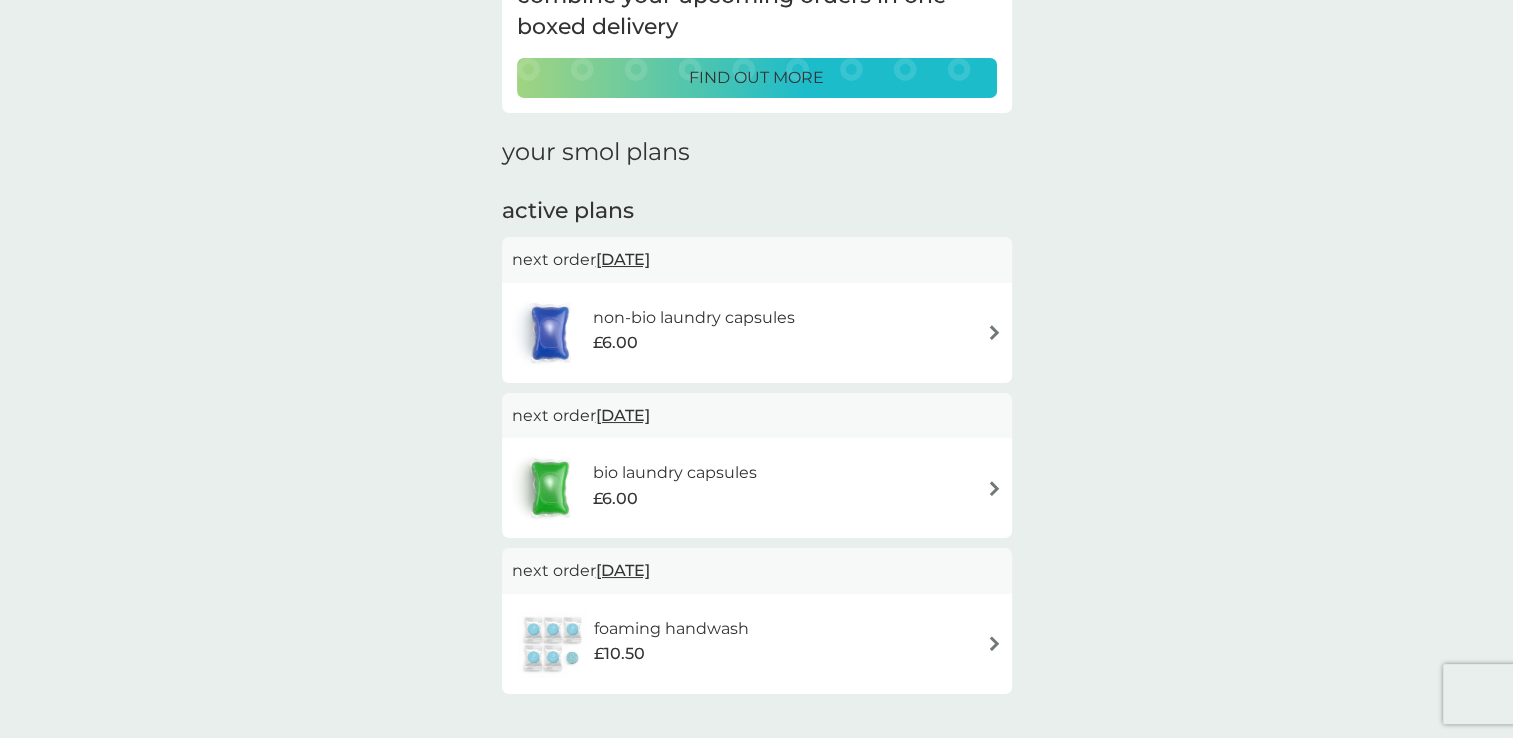 scroll, scrollTop: 312, scrollLeft: 0, axis: vertical 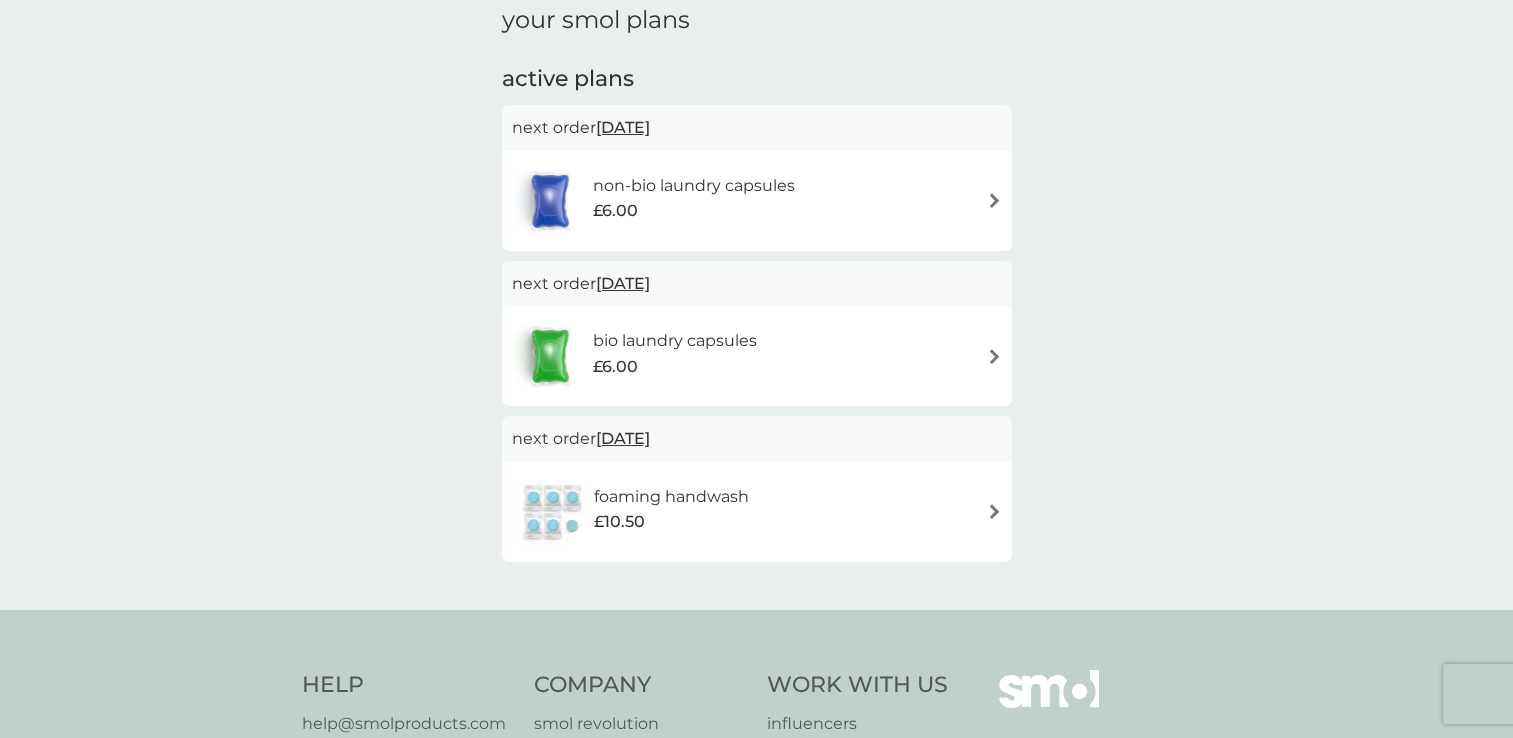 click on "7 Jan 2026" at bounding box center [623, 438] 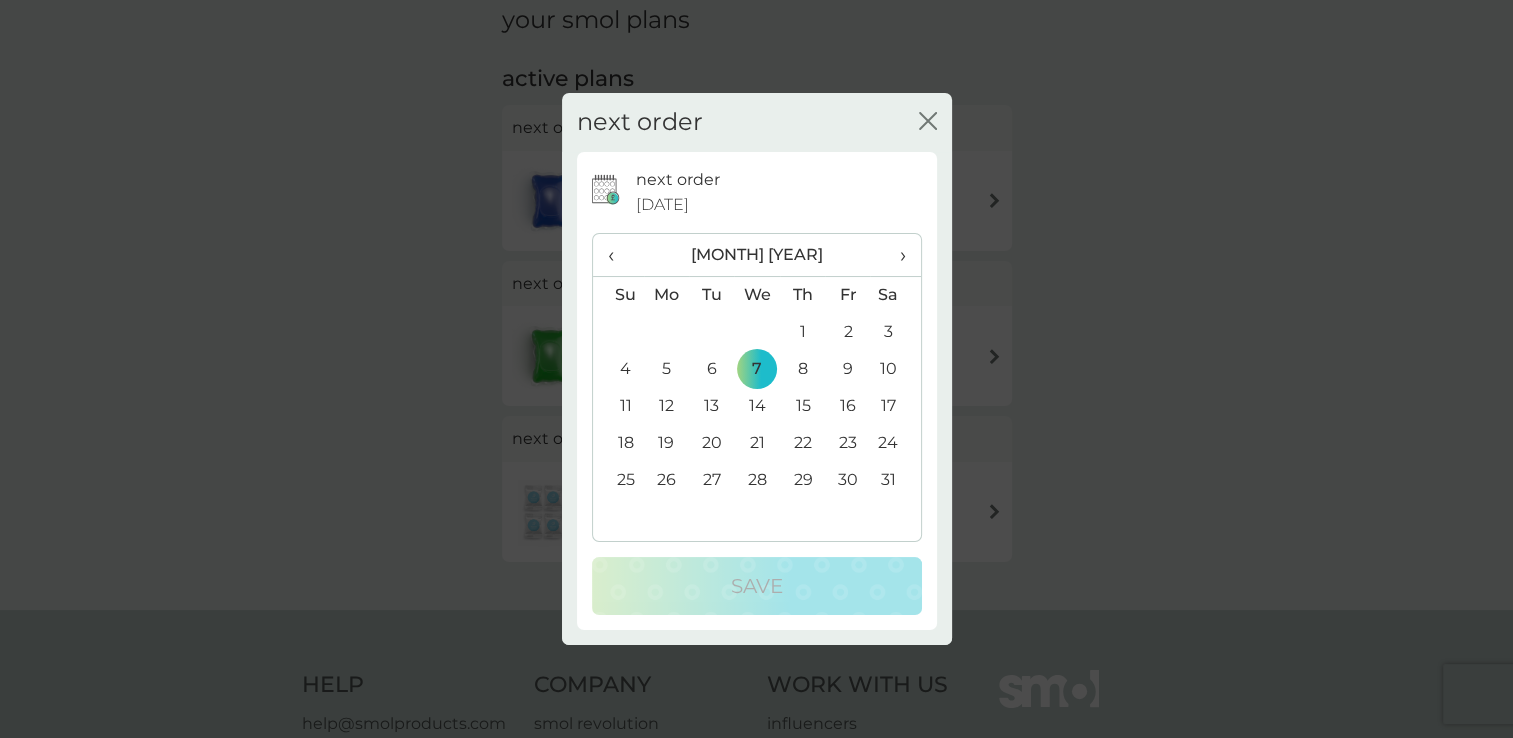 click on "‹" at bounding box center (618, 255) 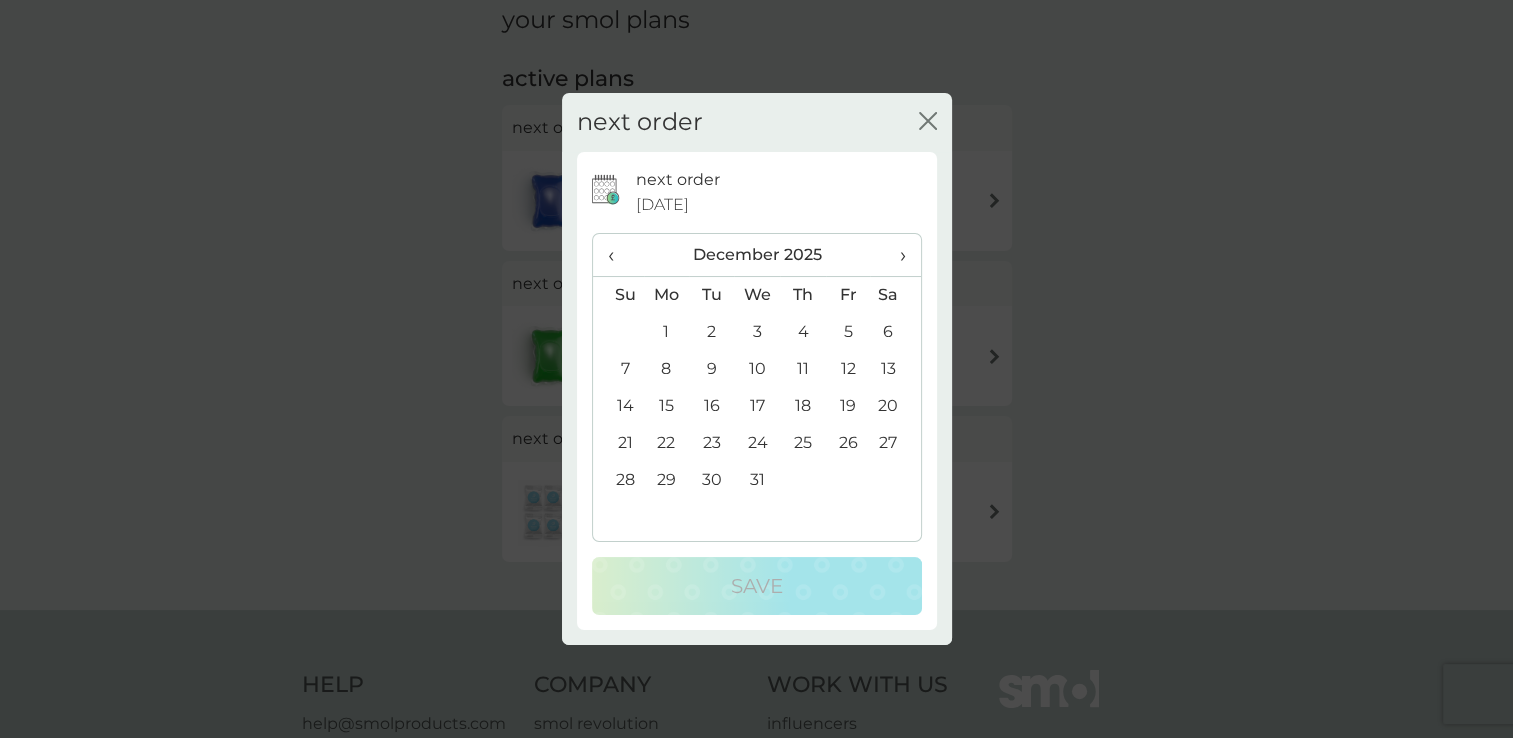 click on "‹" at bounding box center [618, 255] 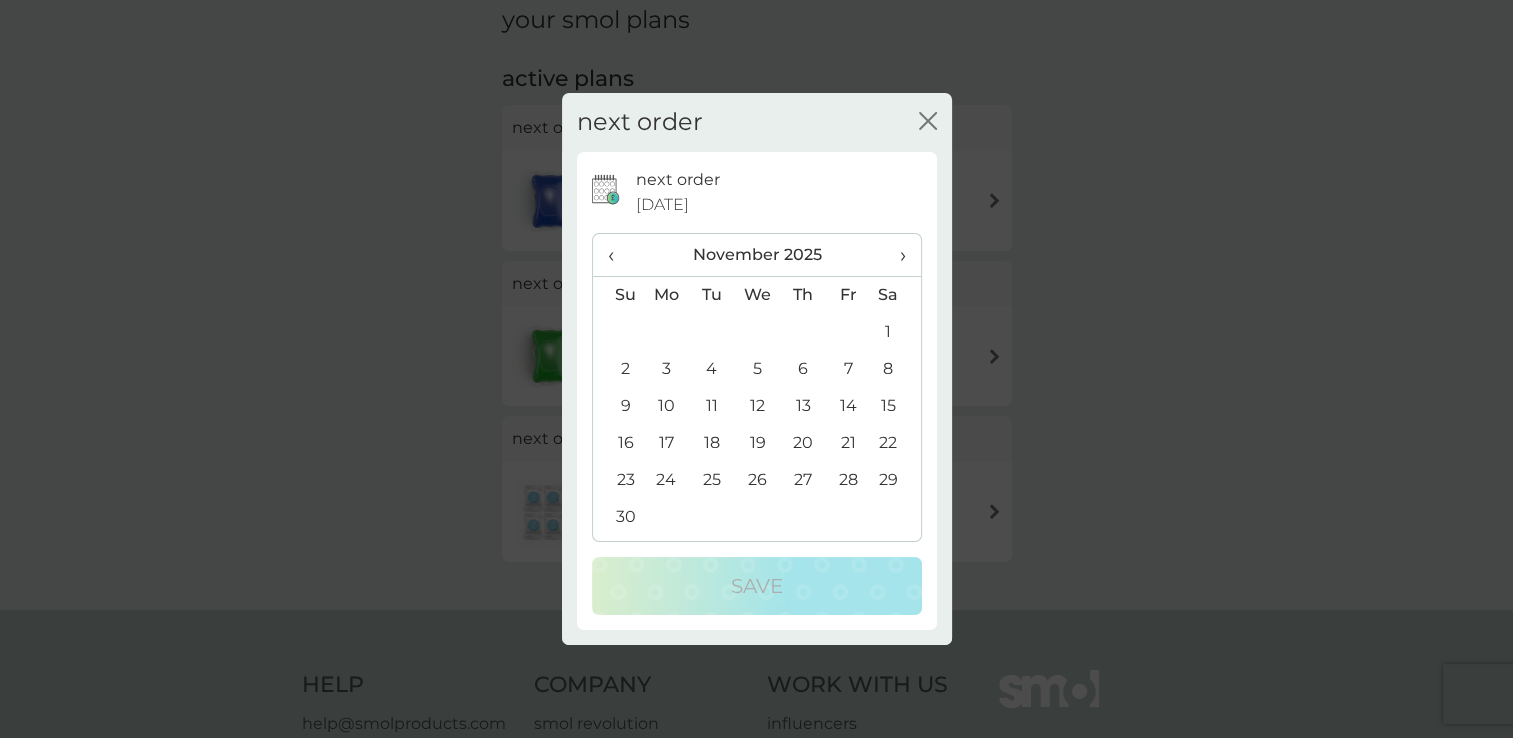 click on "‹" at bounding box center (618, 255) 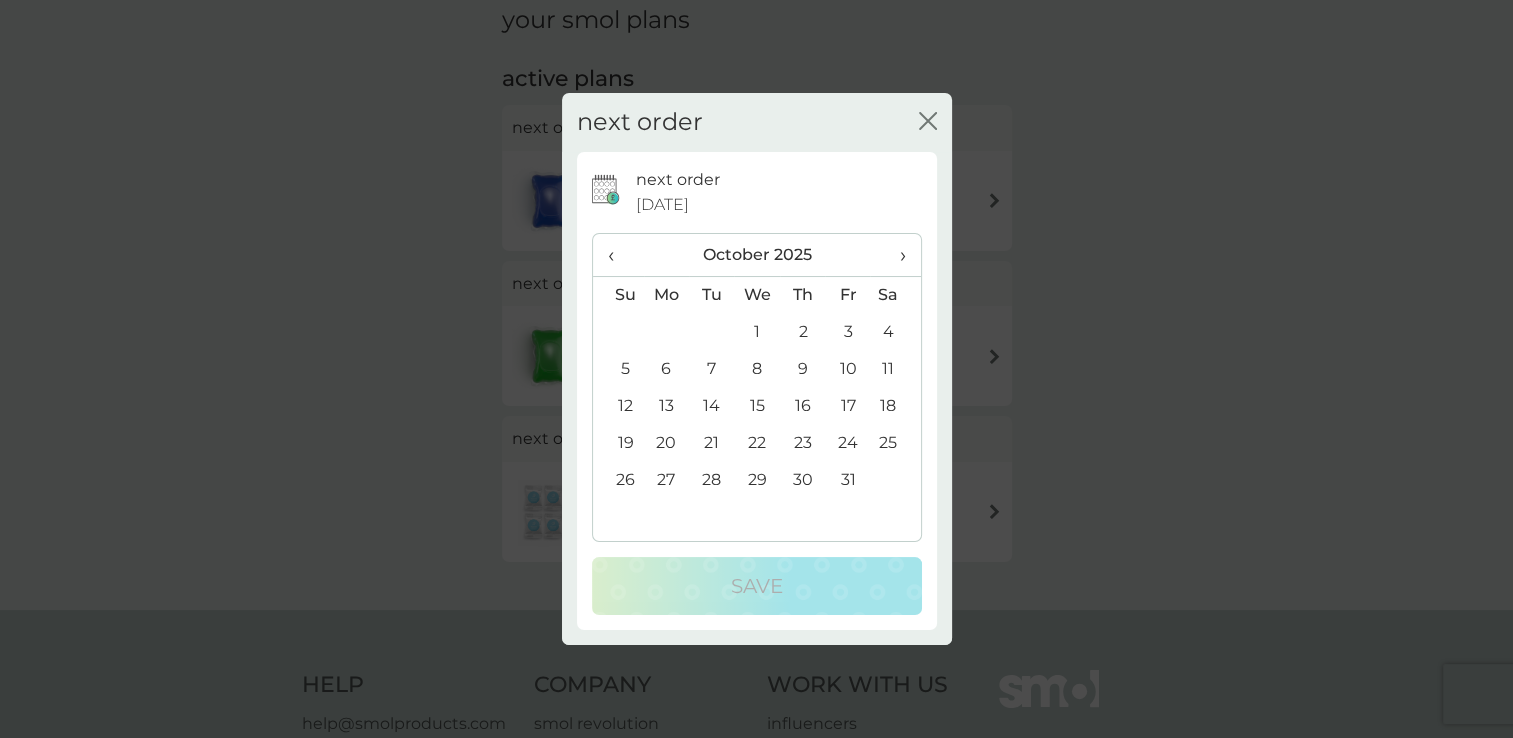 click on "‹" at bounding box center (618, 255) 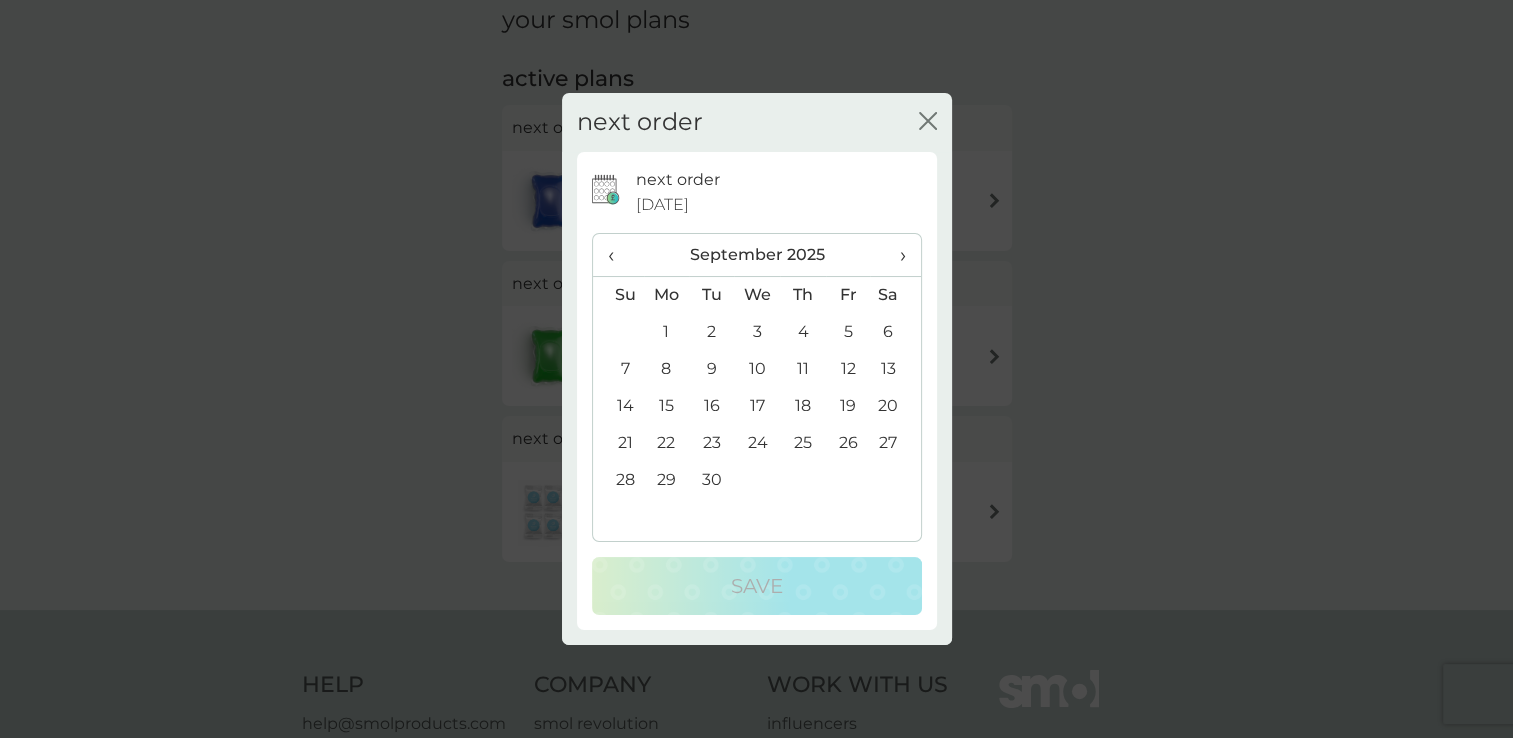 click on "‹" at bounding box center (618, 255) 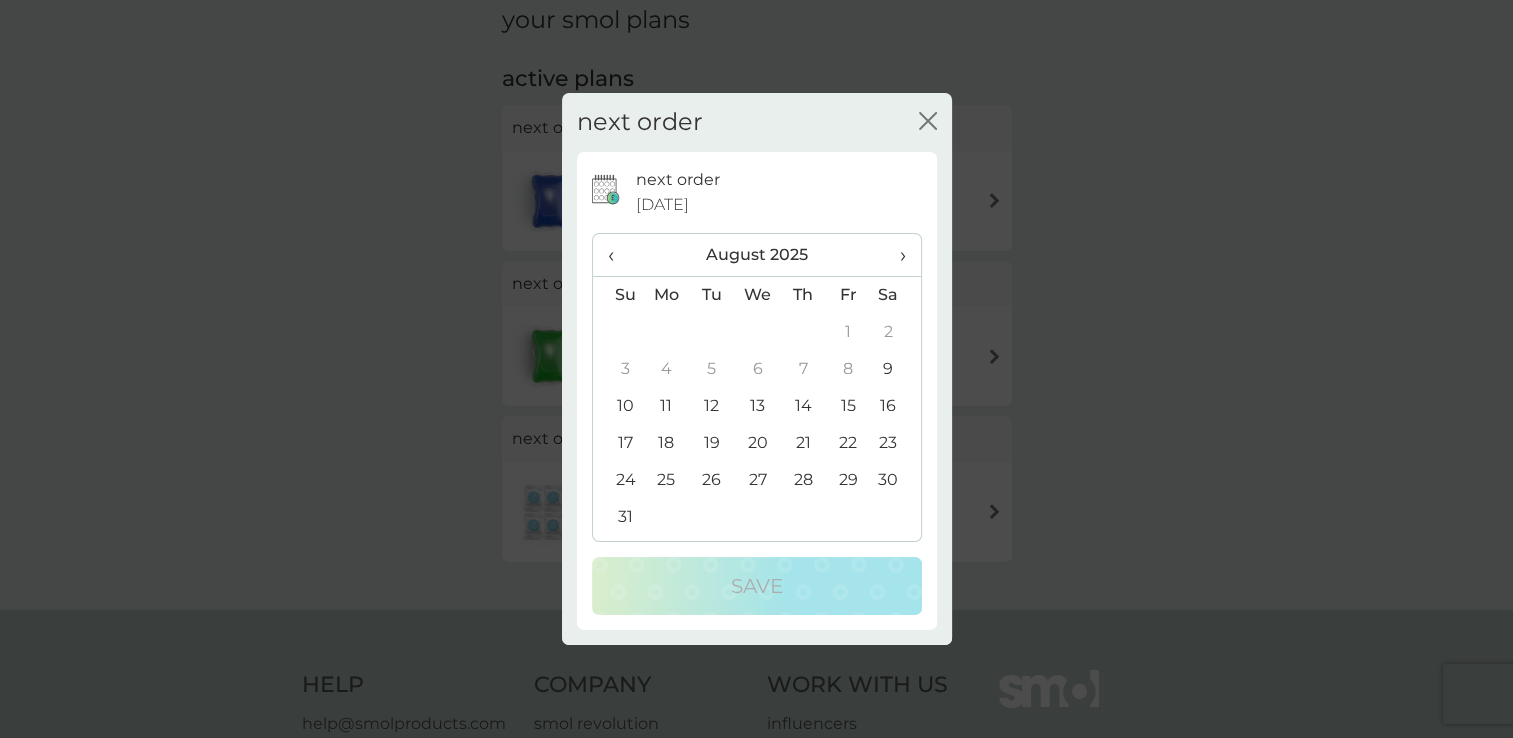 click on "9" at bounding box center (895, 369) 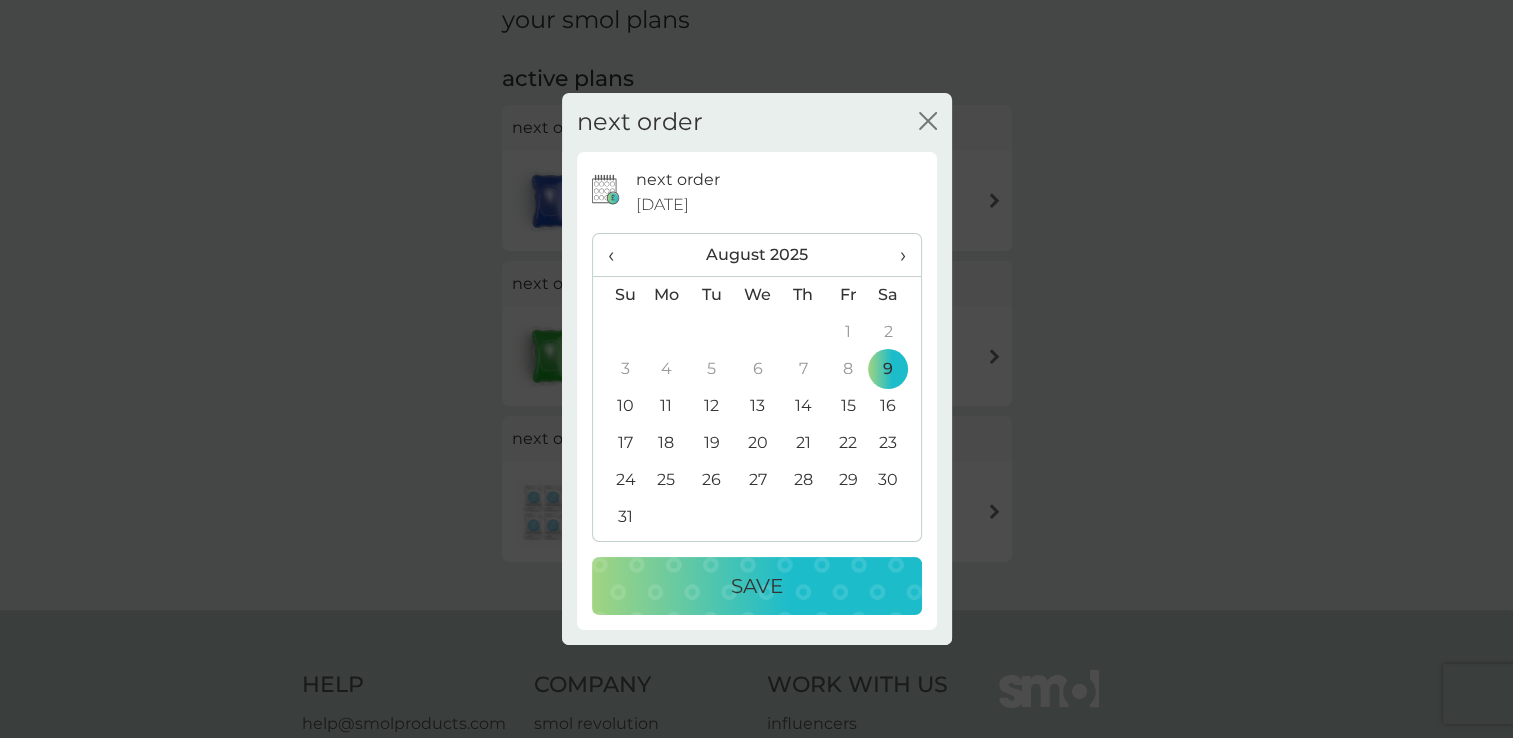click on "Save" at bounding box center [757, 586] 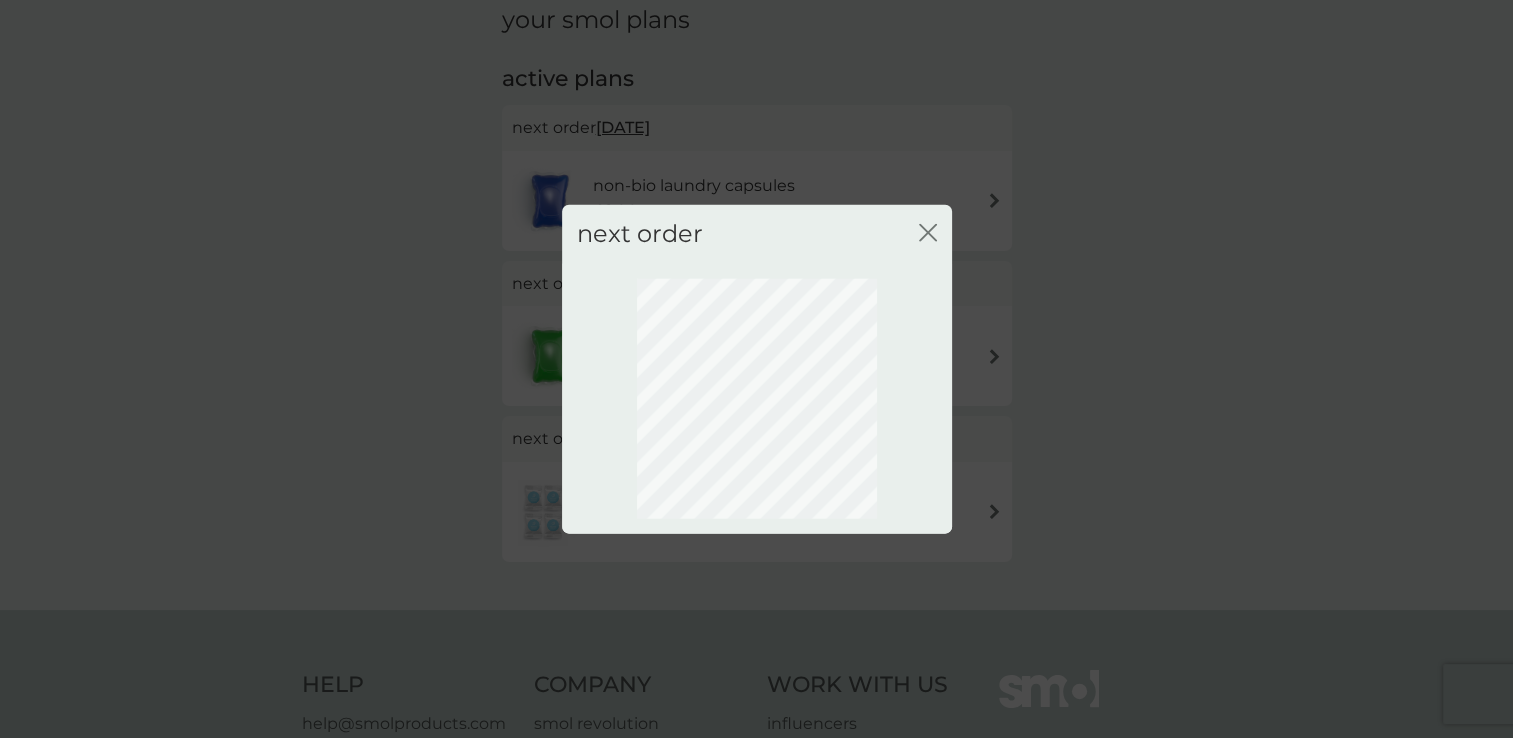 scroll, scrollTop: 100, scrollLeft: 0, axis: vertical 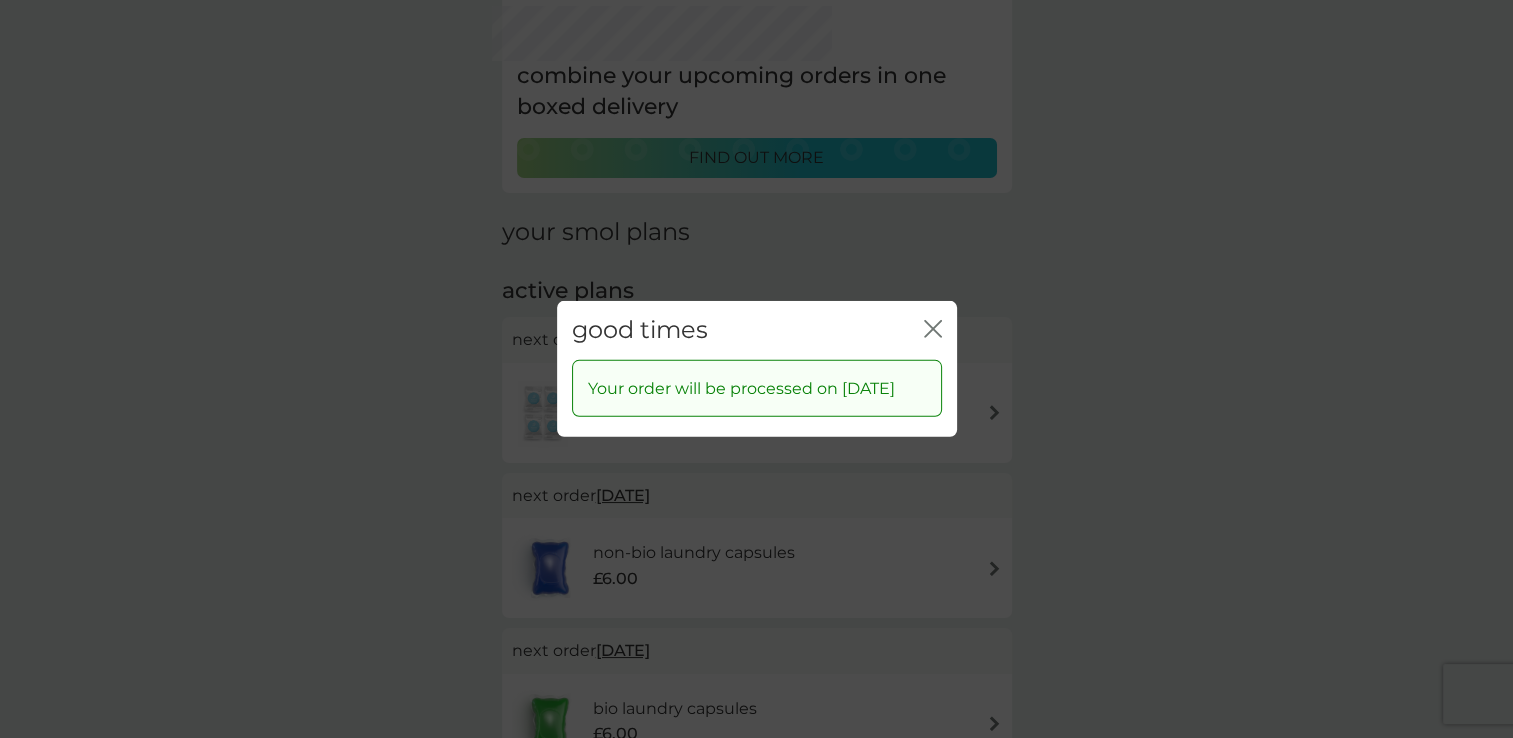 click on "close" 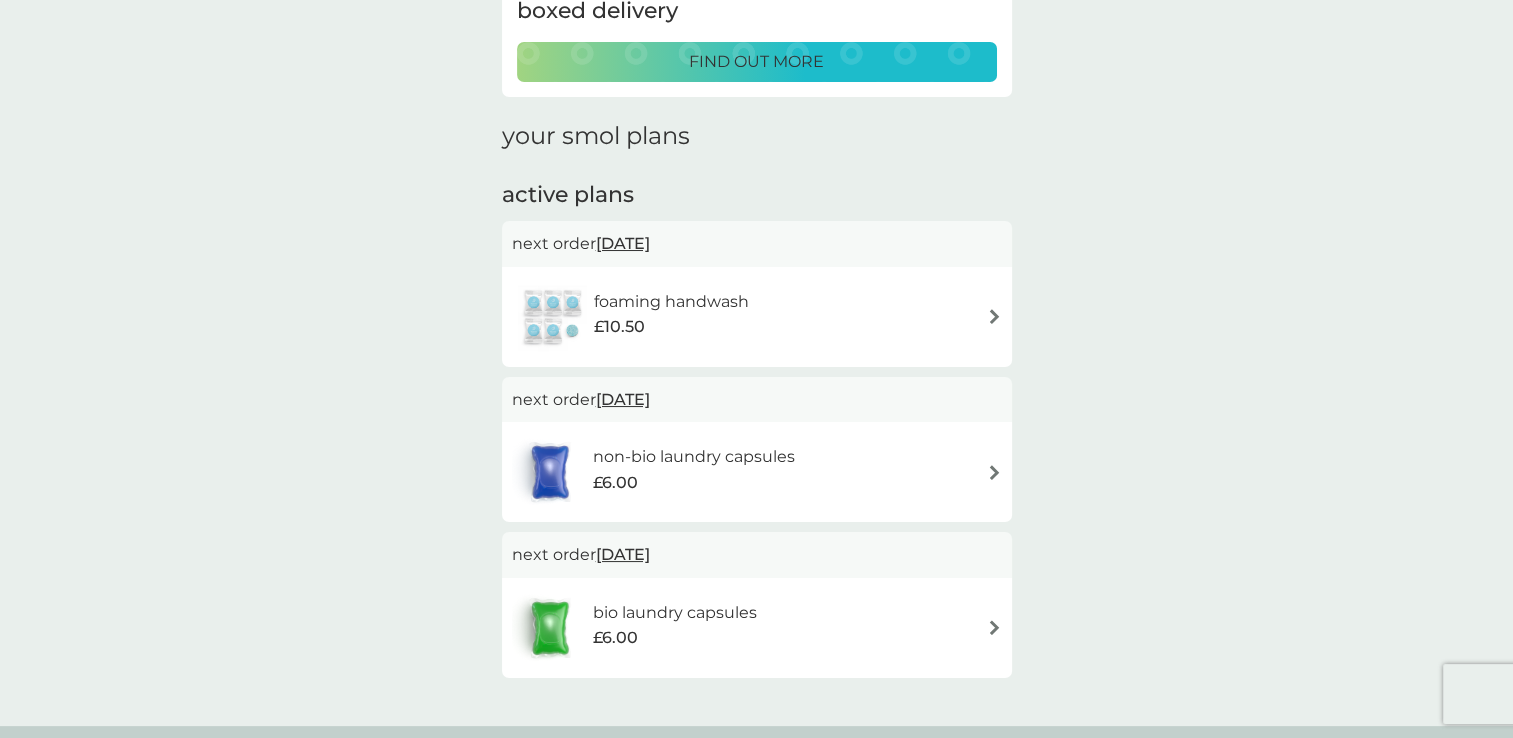 scroll, scrollTop: 200, scrollLeft: 0, axis: vertical 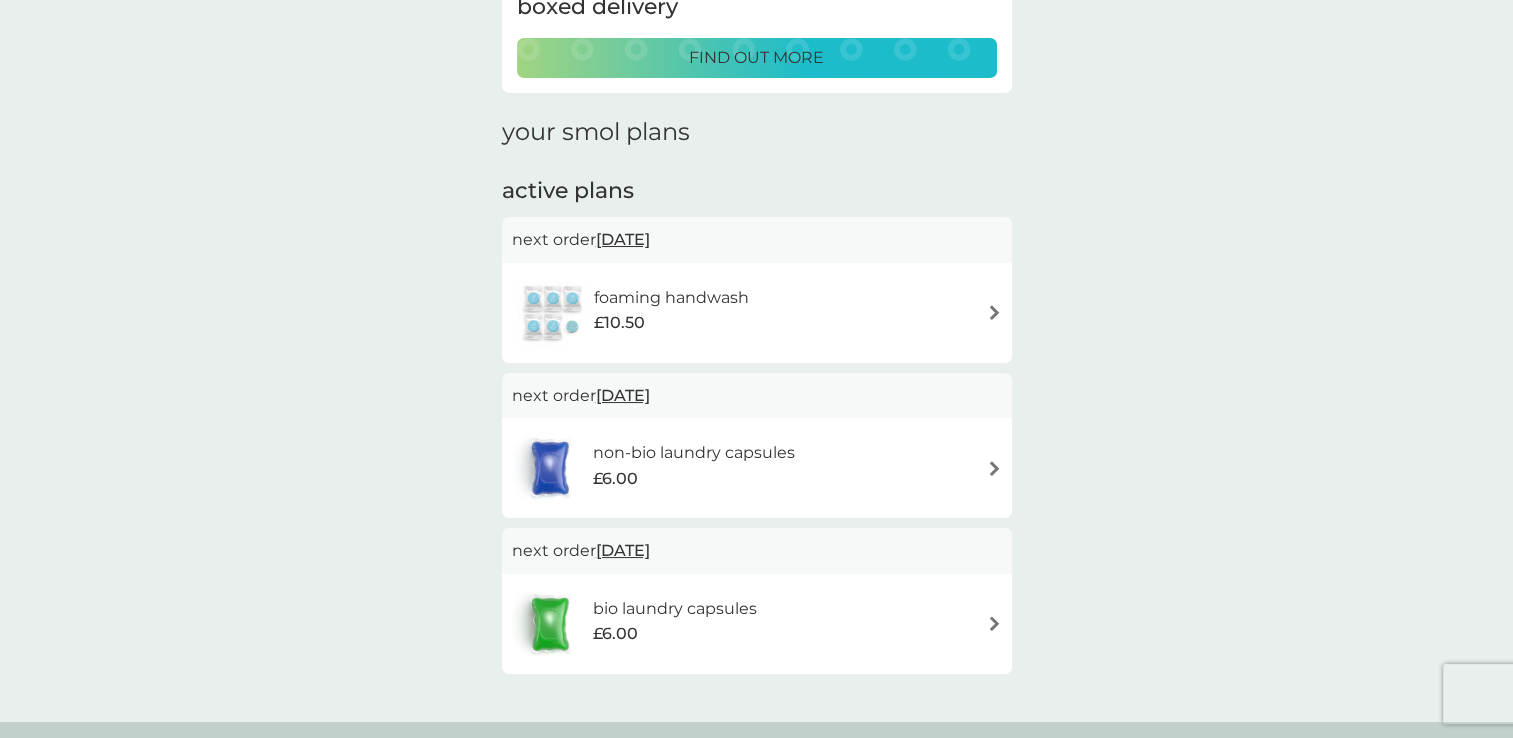 click on "foaming handwash £10.50" at bounding box center (757, 313) 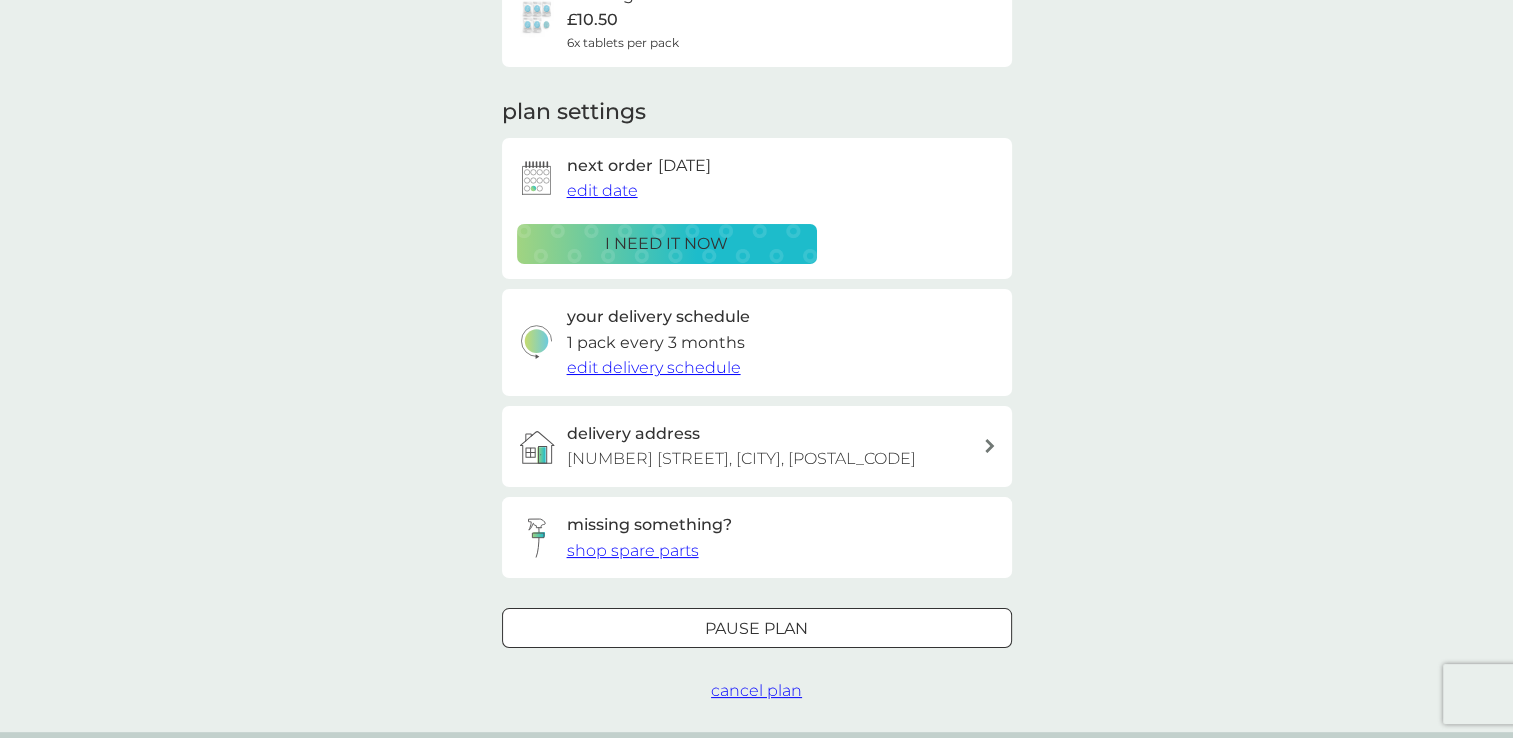scroll, scrollTop: 0, scrollLeft: 0, axis: both 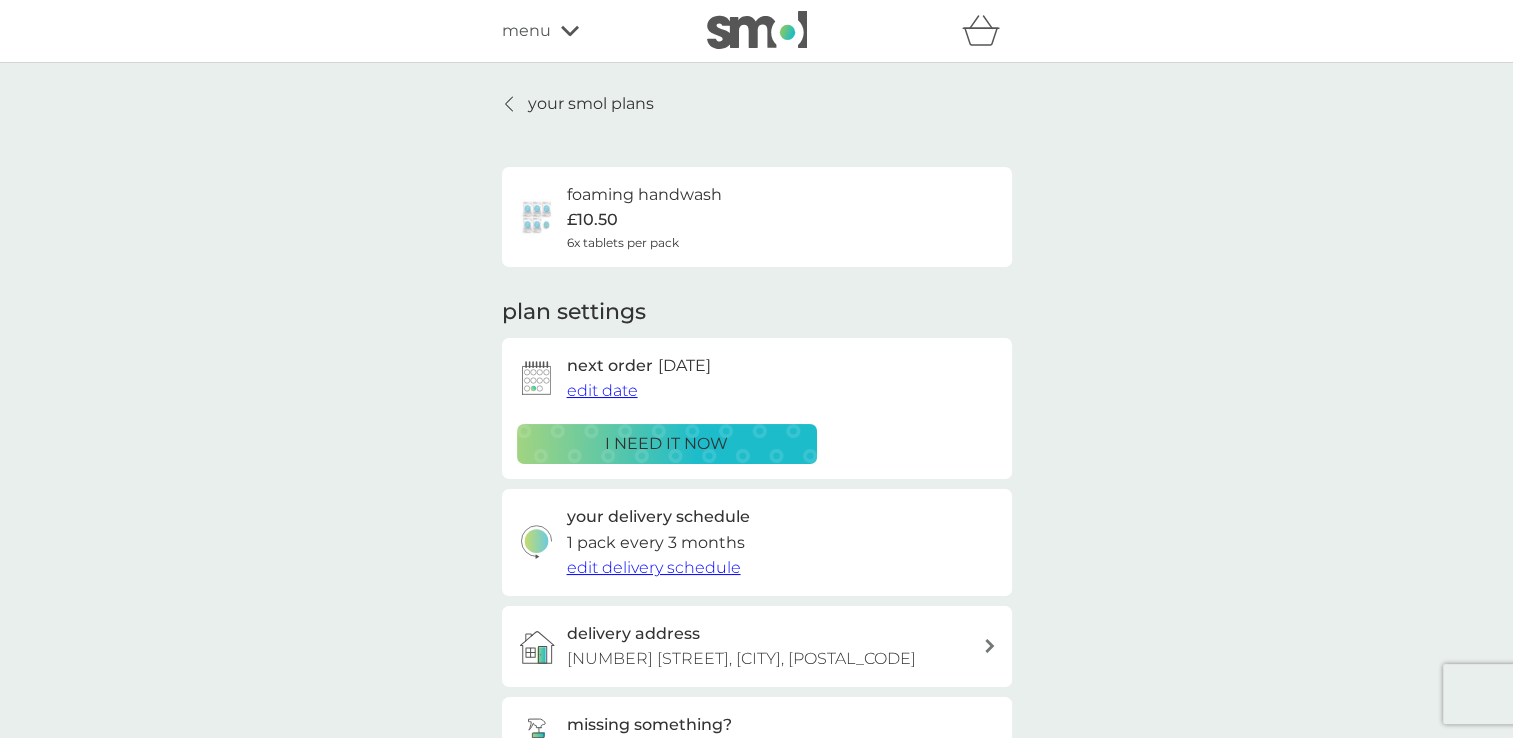 click on "edit delivery schedule" at bounding box center (654, 567) 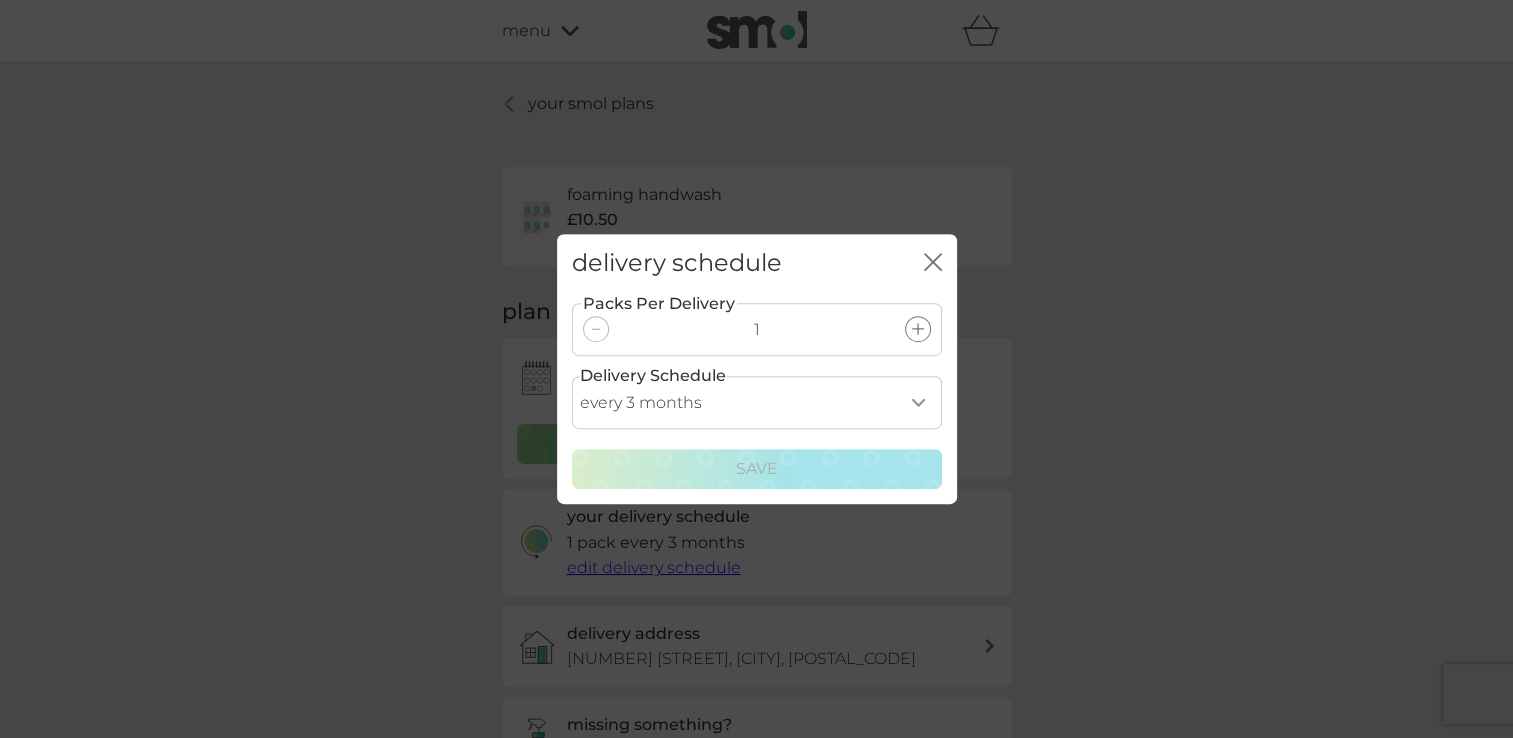 click on "every 1 month every 2 months every 3 months every 4 months every 5 months every 6 months" at bounding box center (757, 402) 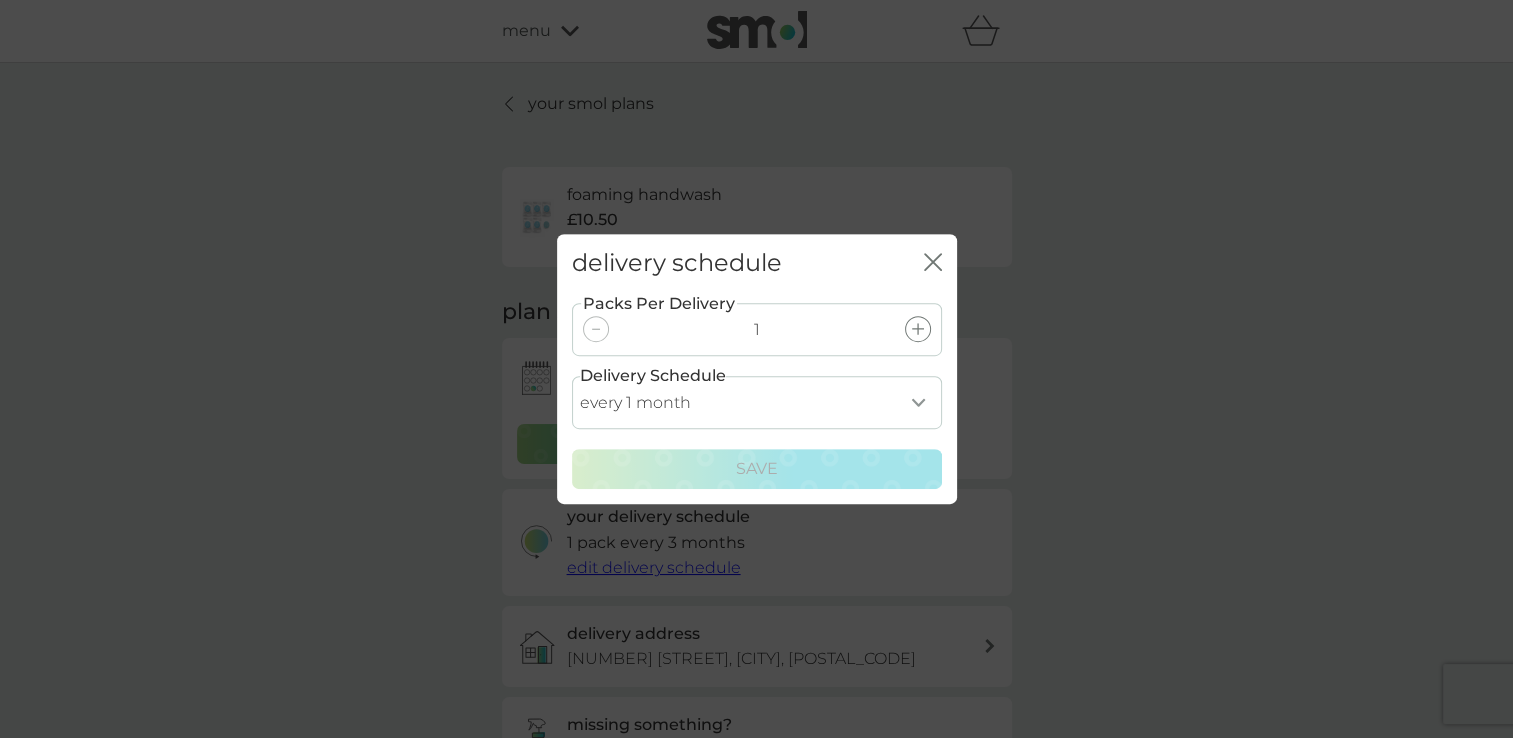 click on "every 1 month every 2 months every 3 months every 4 months every 5 months every 6 months" at bounding box center [757, 402] 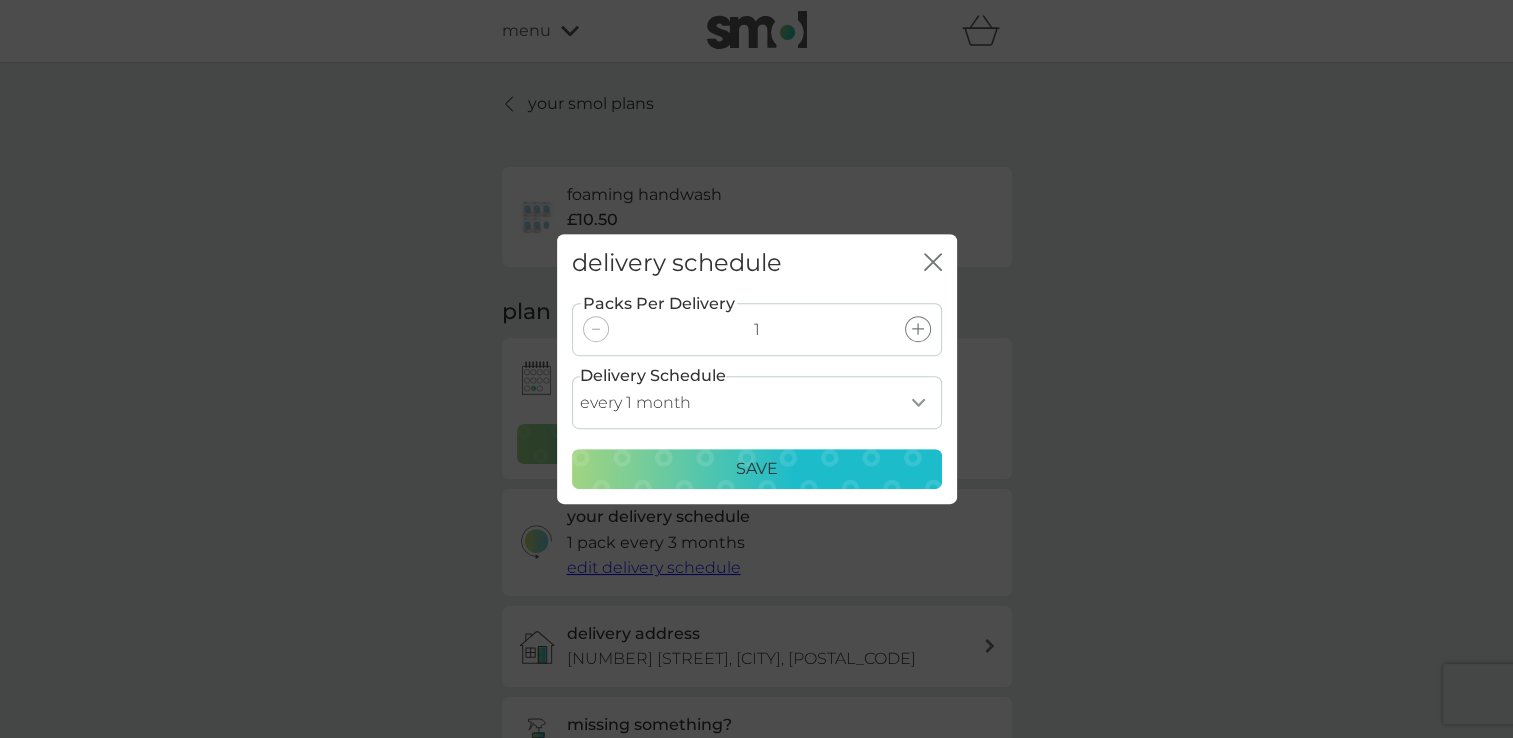 click on "Save" at bounding box center [757, 469] 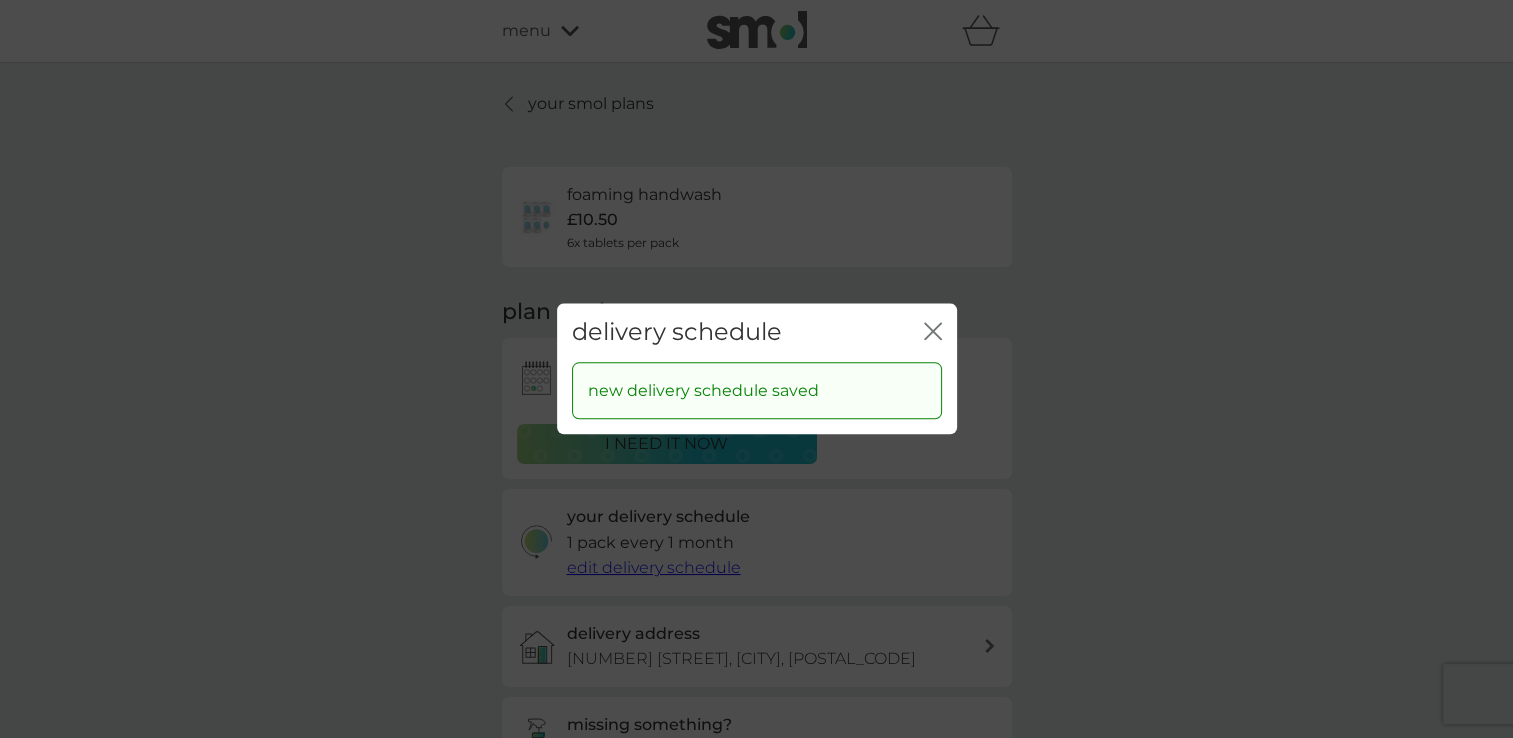 click 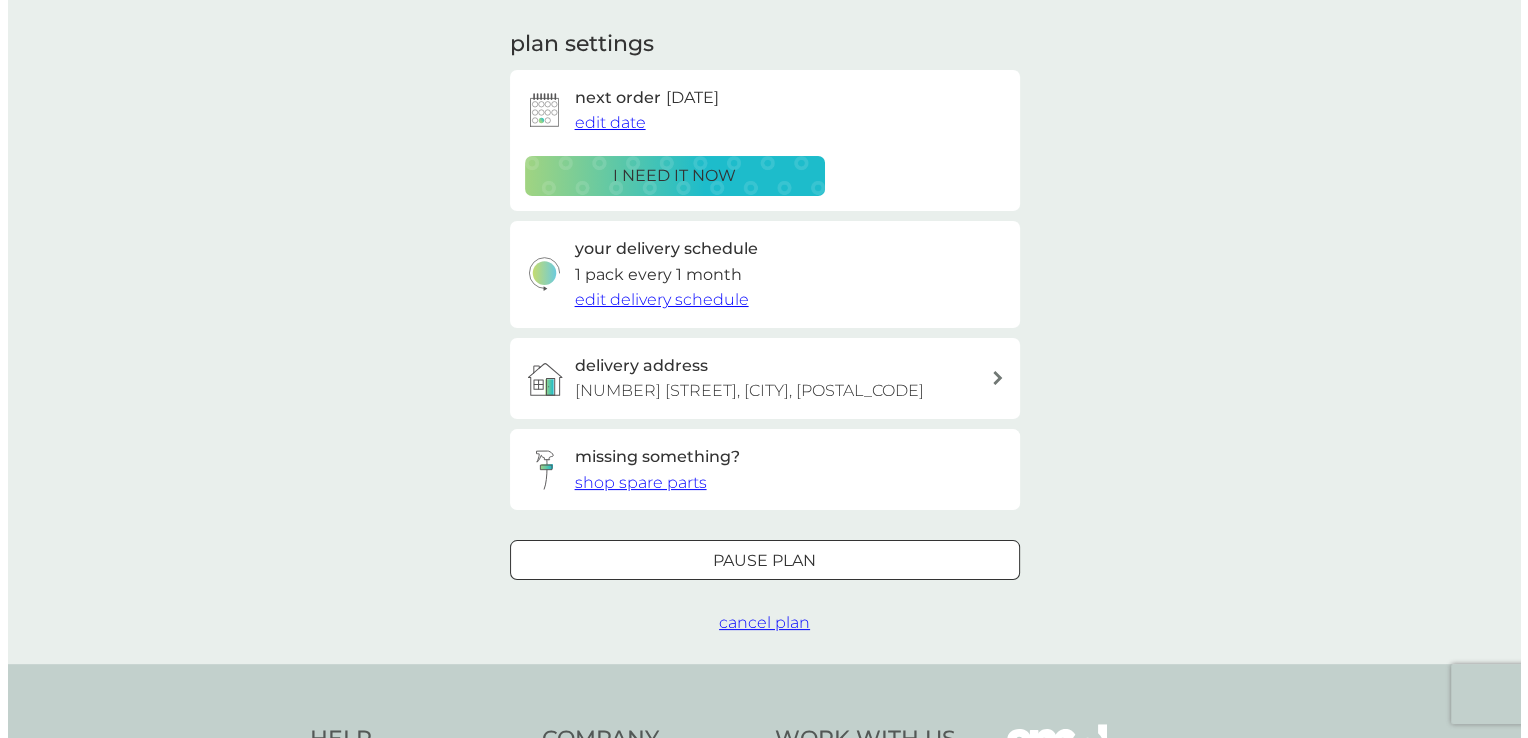 scroll, scrollTop: 0, scrollLeft: 0, axis: both 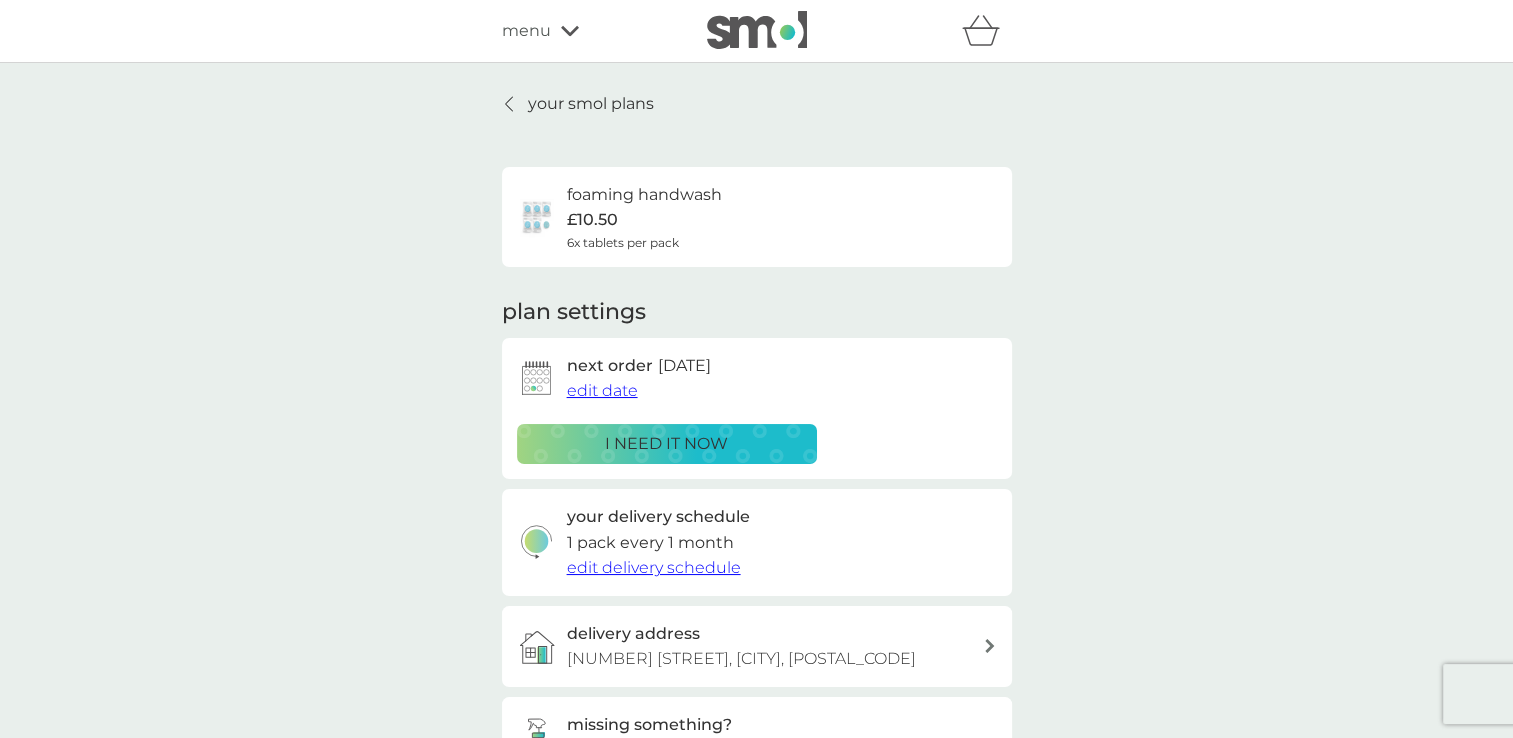 click 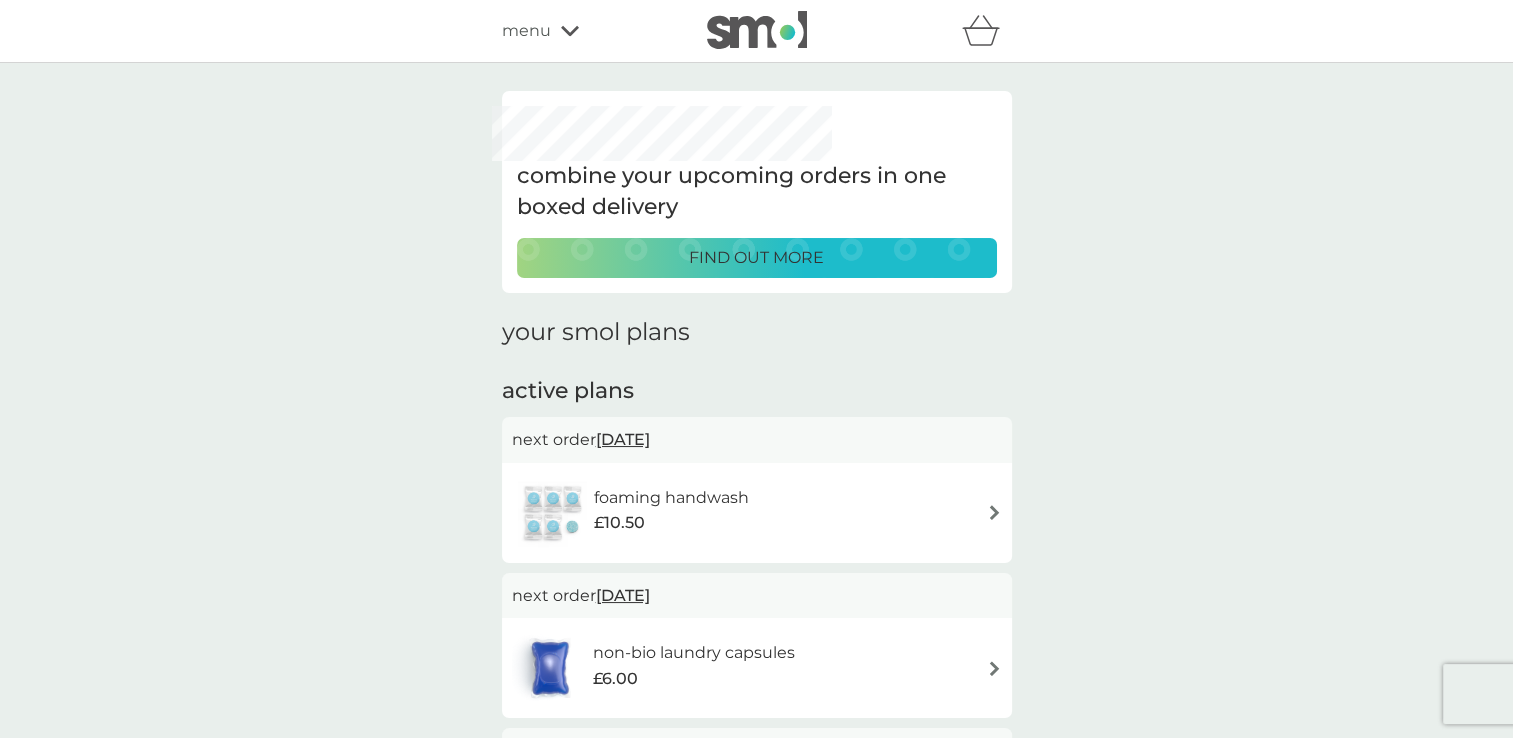 click on "menu" at bounding box center (587, 31) 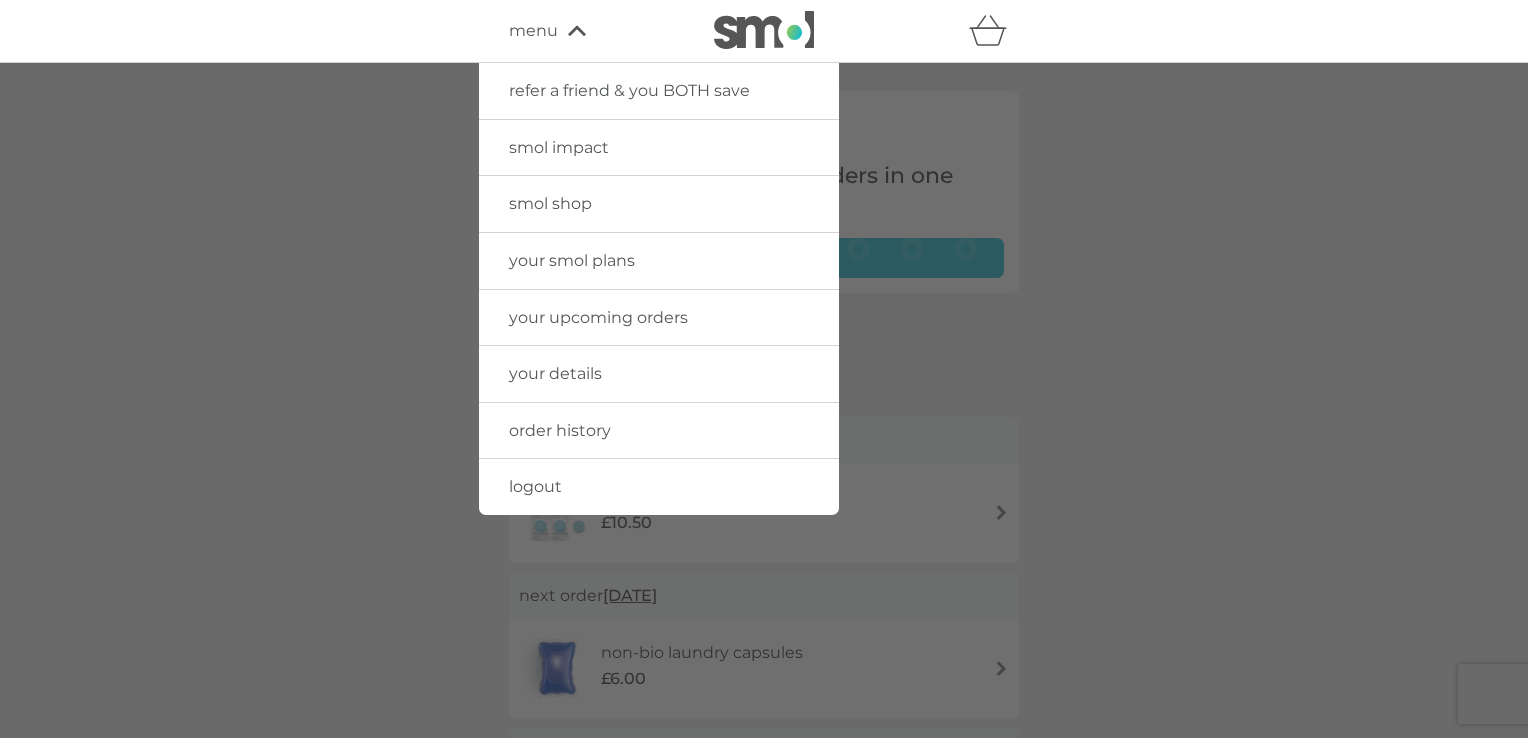click on "logout" at bounding box center (535, 486) 